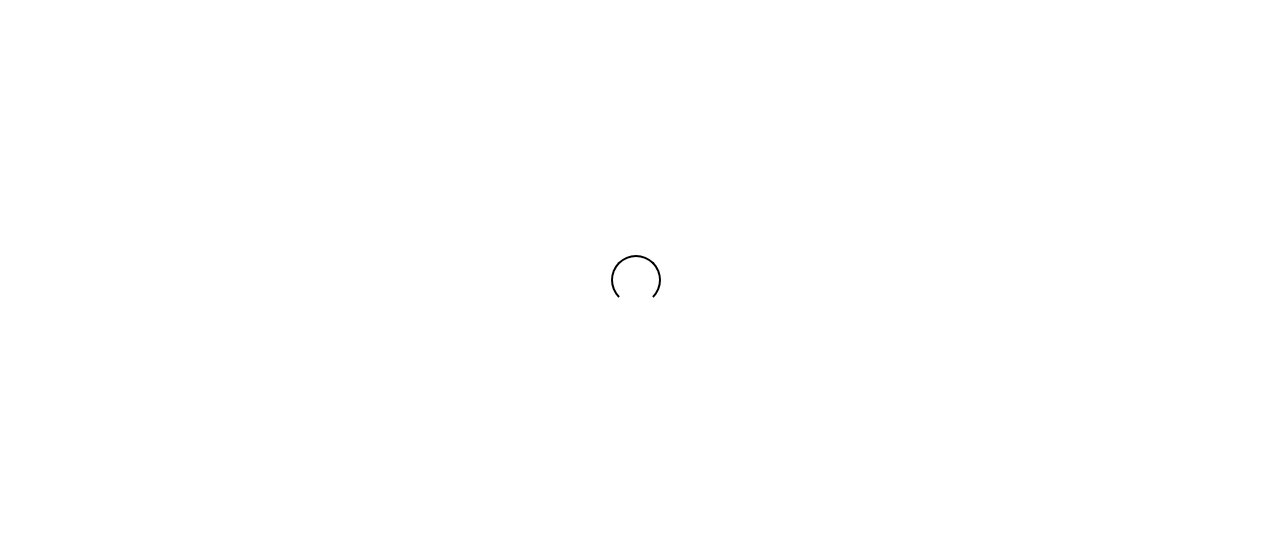 scroll, scrollTop: 0, scrollLeft: 0, axis: both 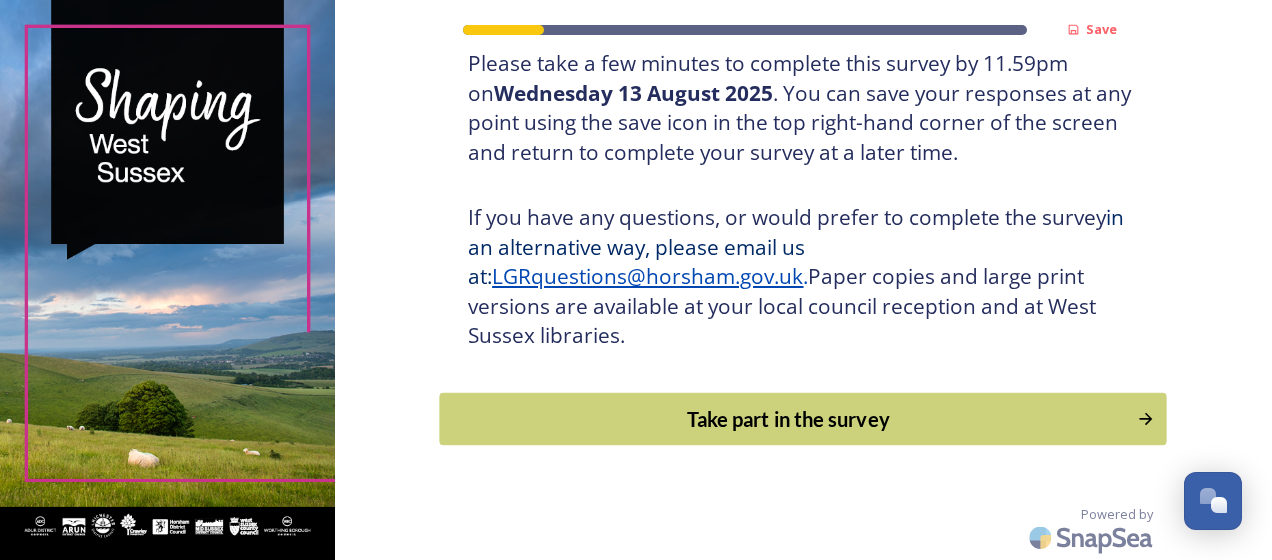 click on "Take part in the survey" at bounding box center (789, 419) 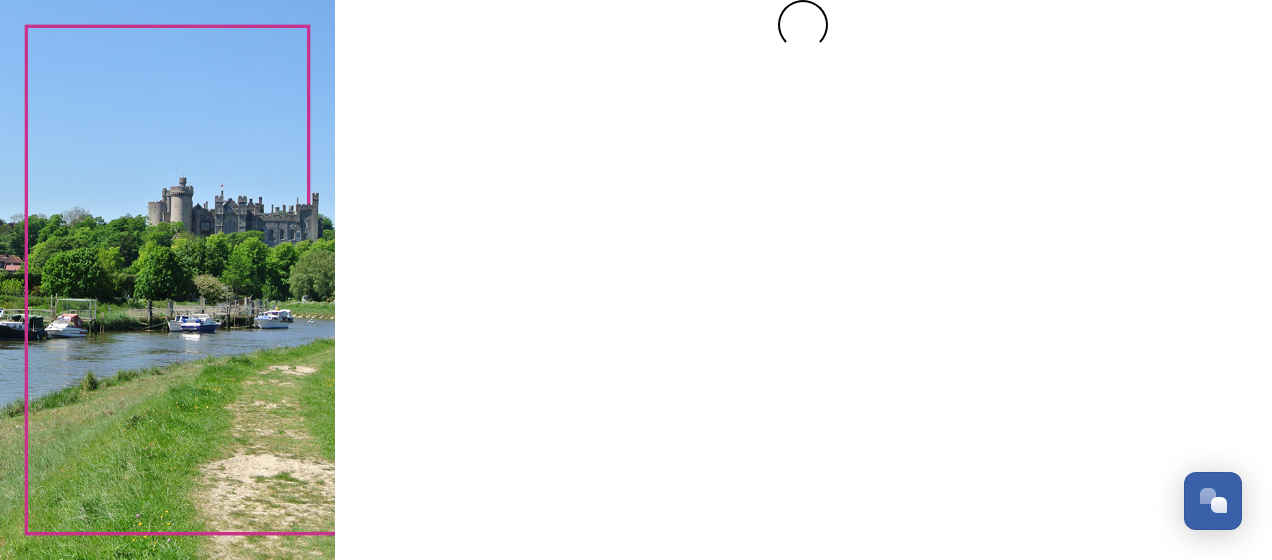 scroll, scrollTop: 0, scrollLeft: 0, axis: both 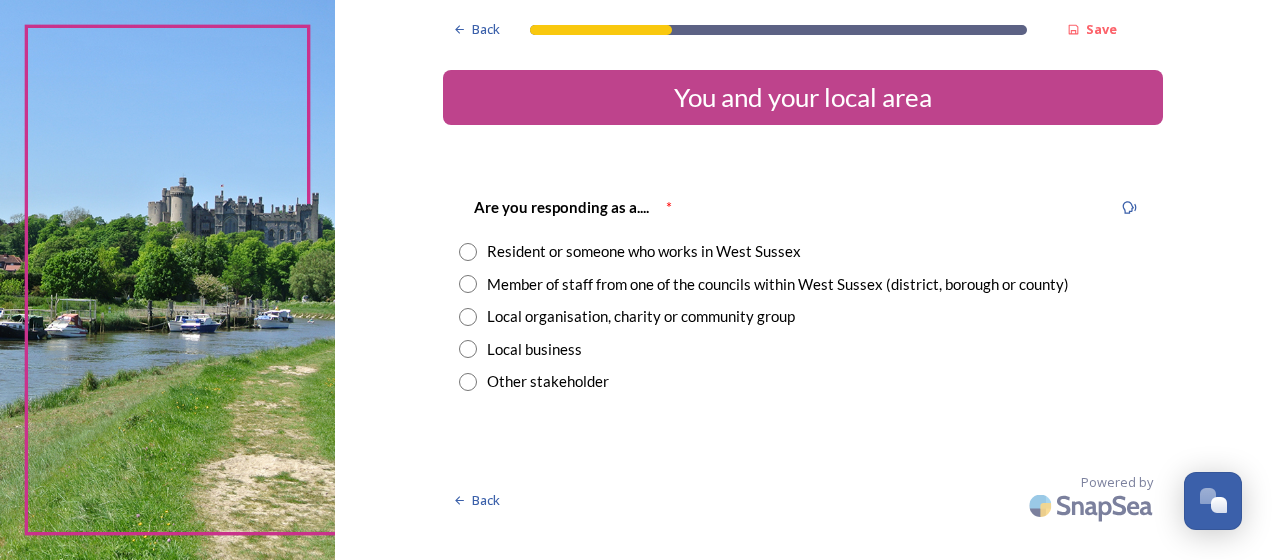 click at bounding box center [468, 252] 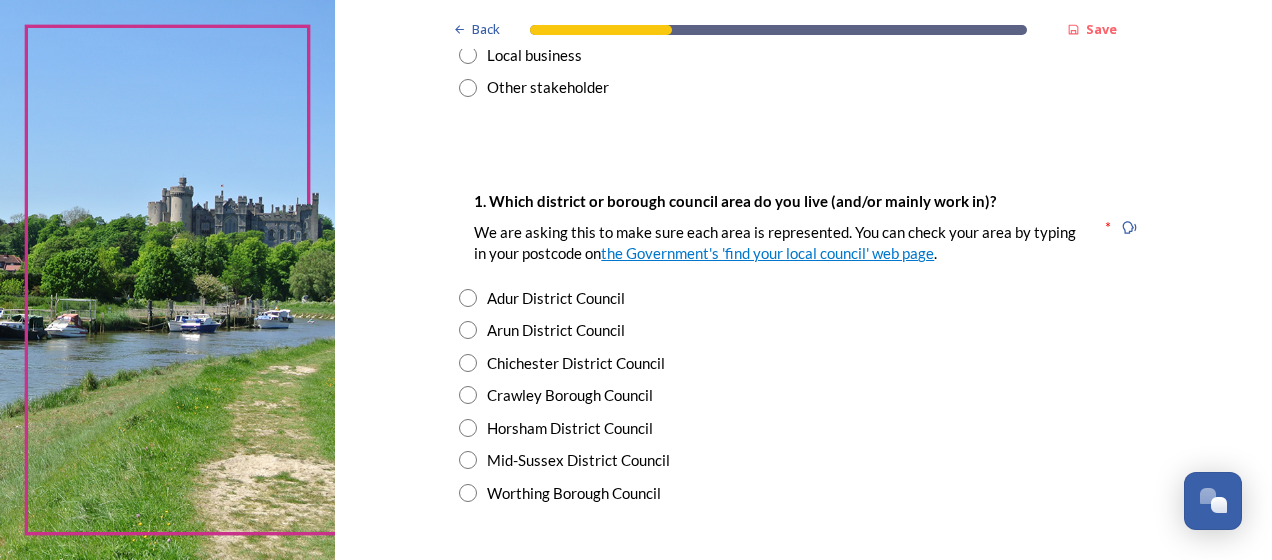 scroll, scrollTop: 300, scrollLeft: 0, axis: vertical 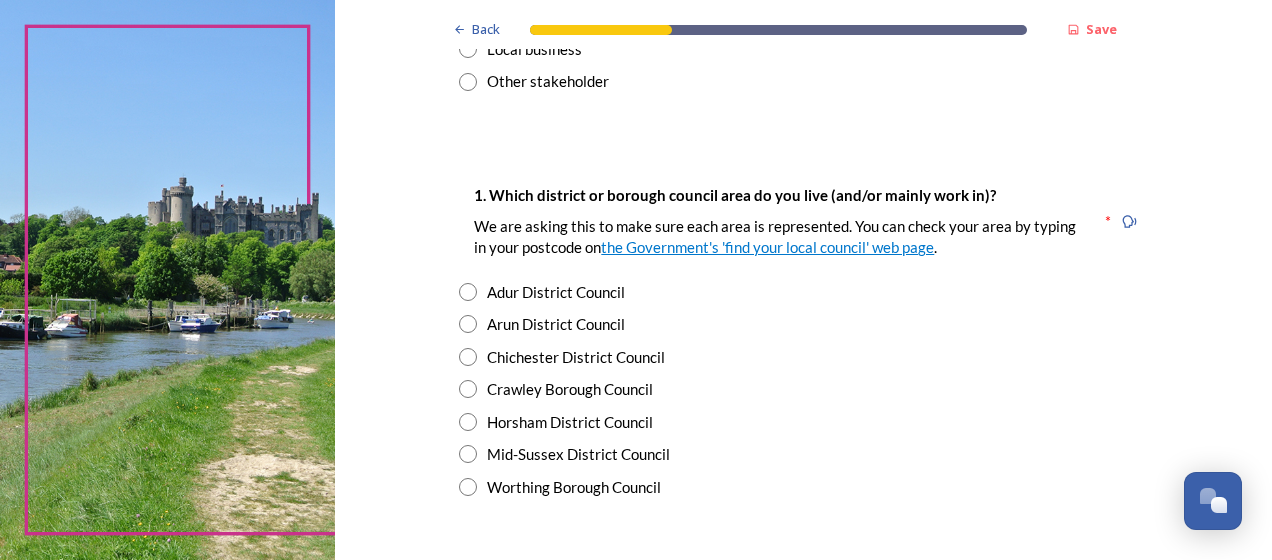 click at bounding box center [468, 324] 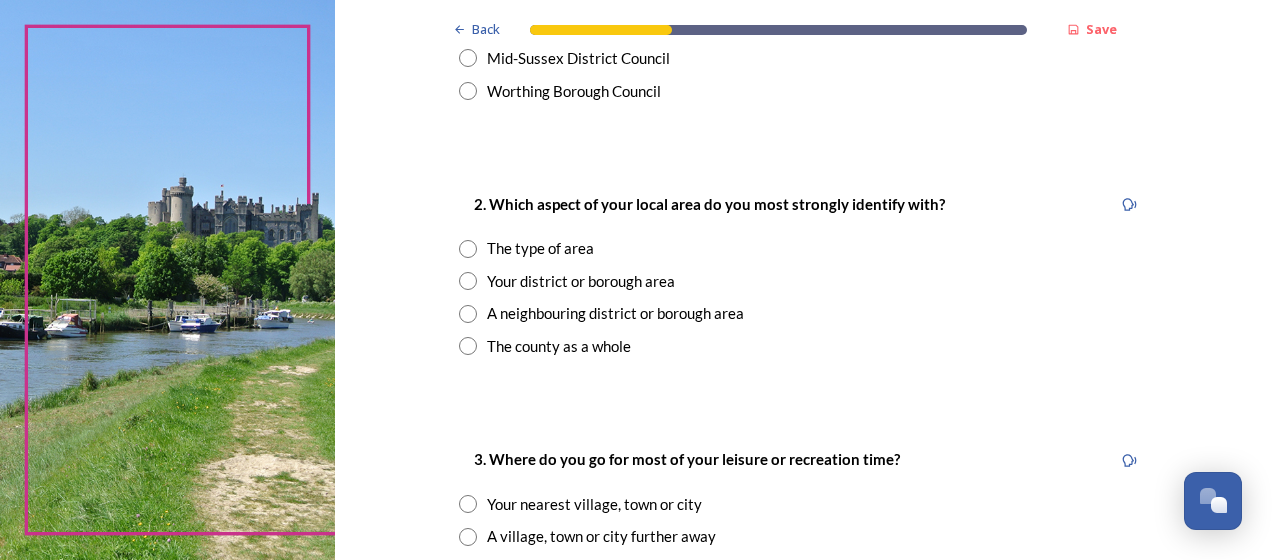 scroll, scrollTop: 700, scrollLeft: 0, axis: vertical 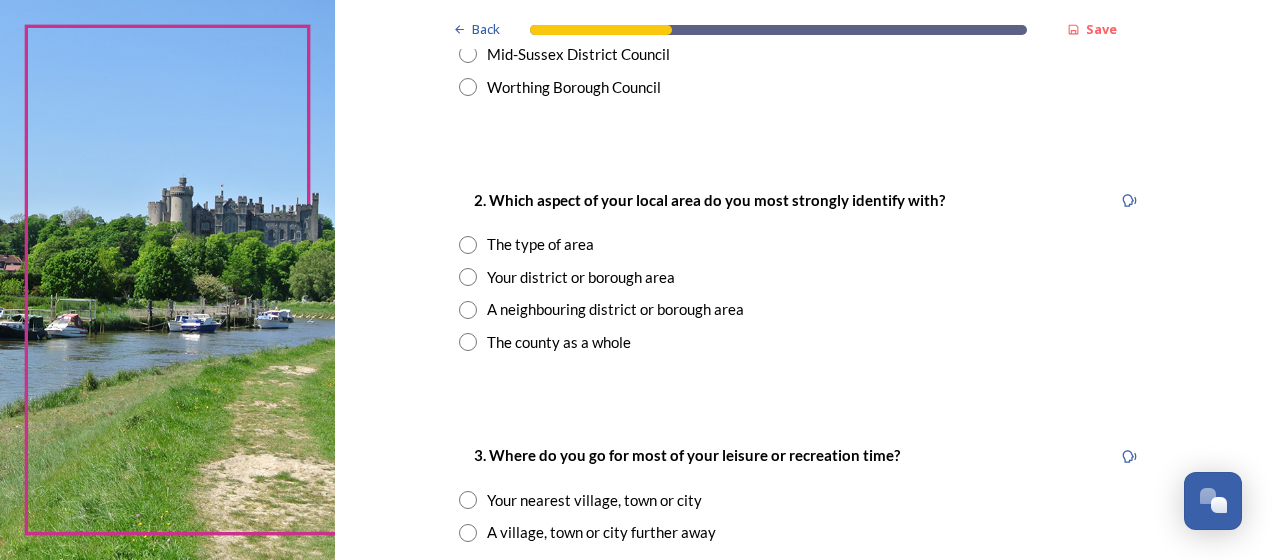 click at bounding box center (468, 277) 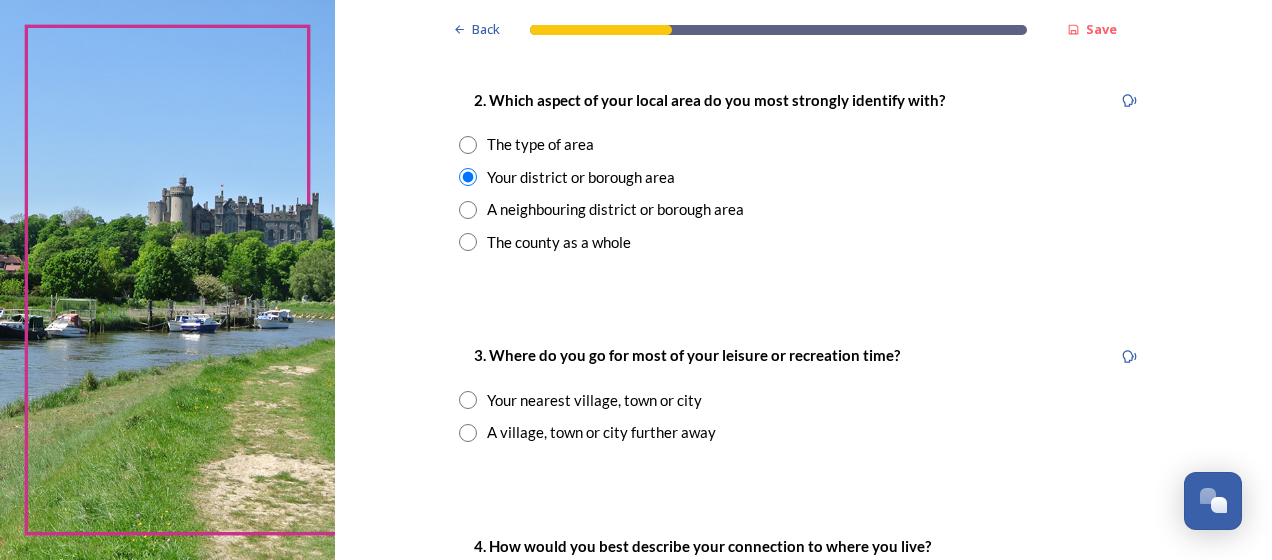 scroll, scrollTop: 900, scrollLeft: 0, axis: vertical 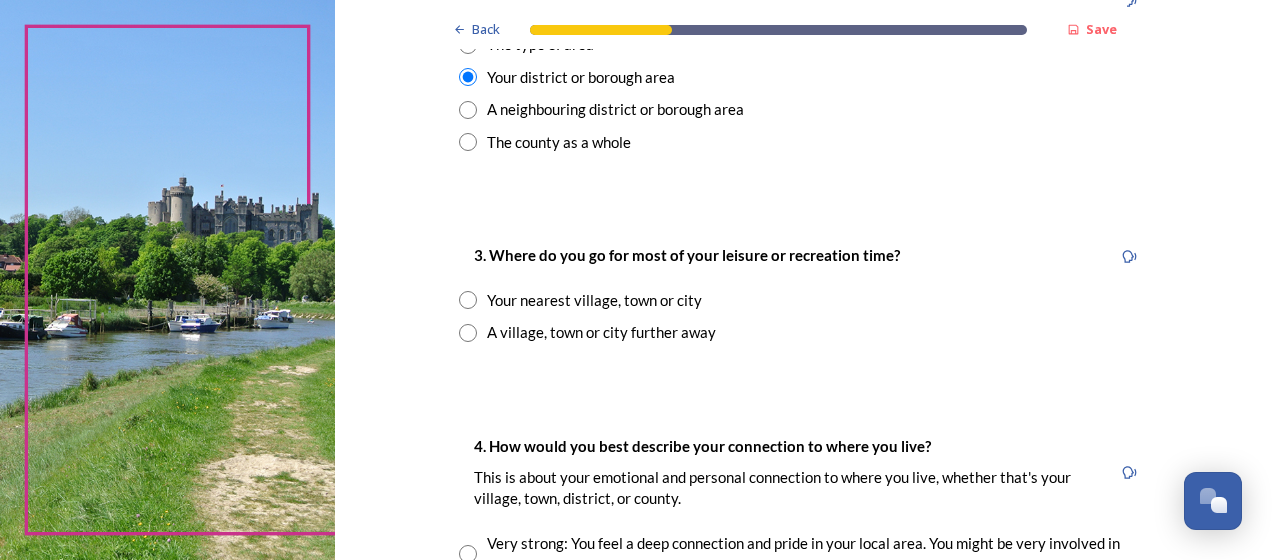 click at bounding box center (468, 300) 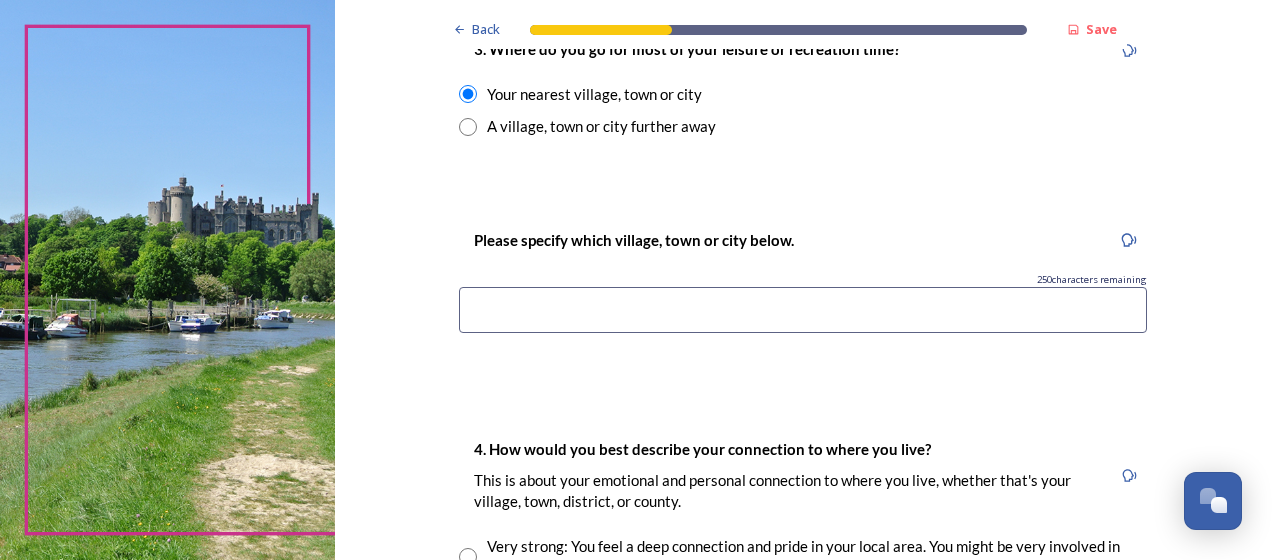 scroll, scrollTop: 1200, scrollLeft: 0, axis: vertical 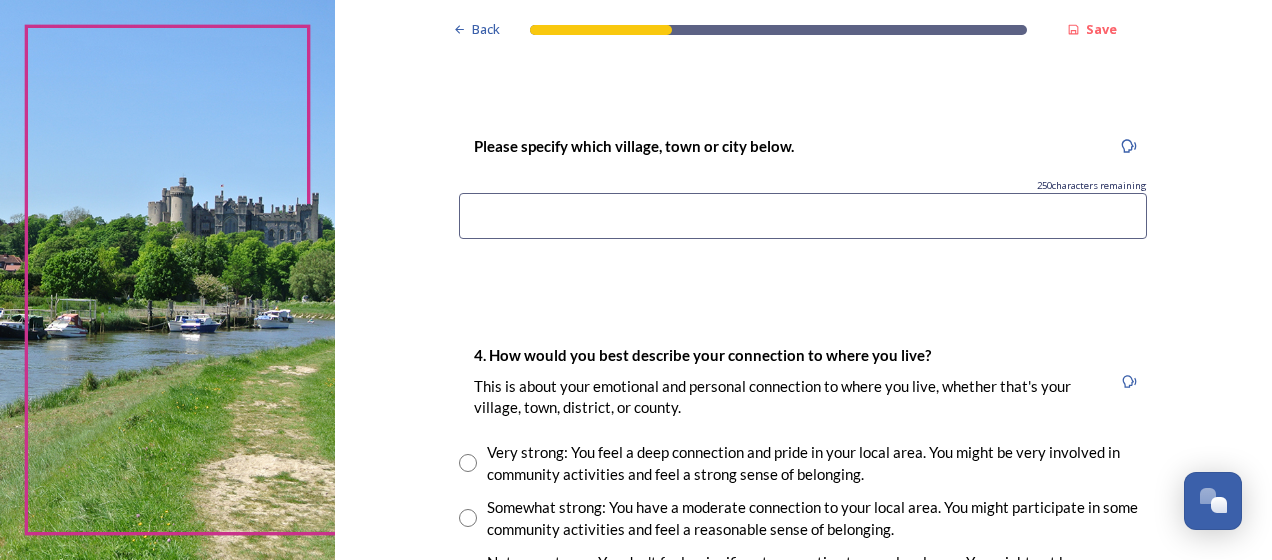 click at bounding box center (803, 216) 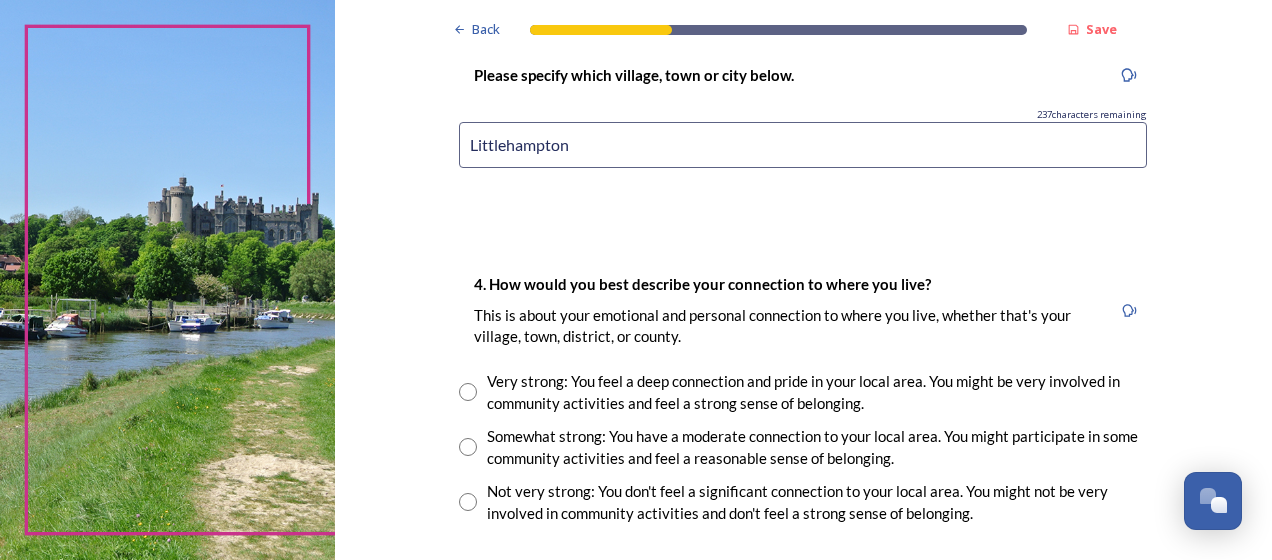 scroll, scrollTop: 1400, scrollLeft: 0, axis: vertical 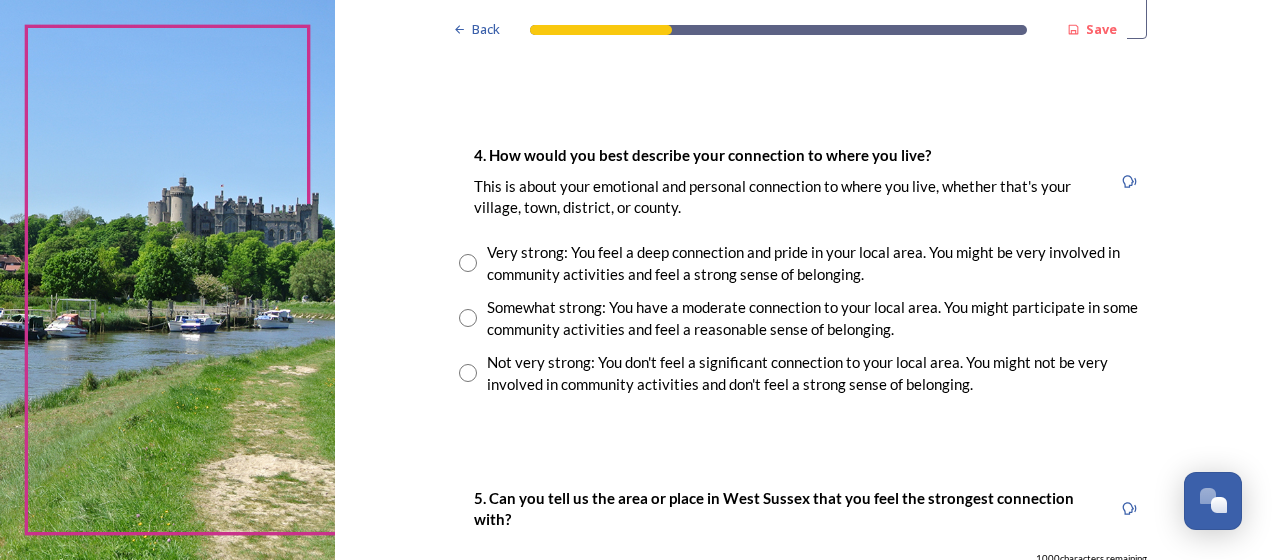 type on "Littlehampton" 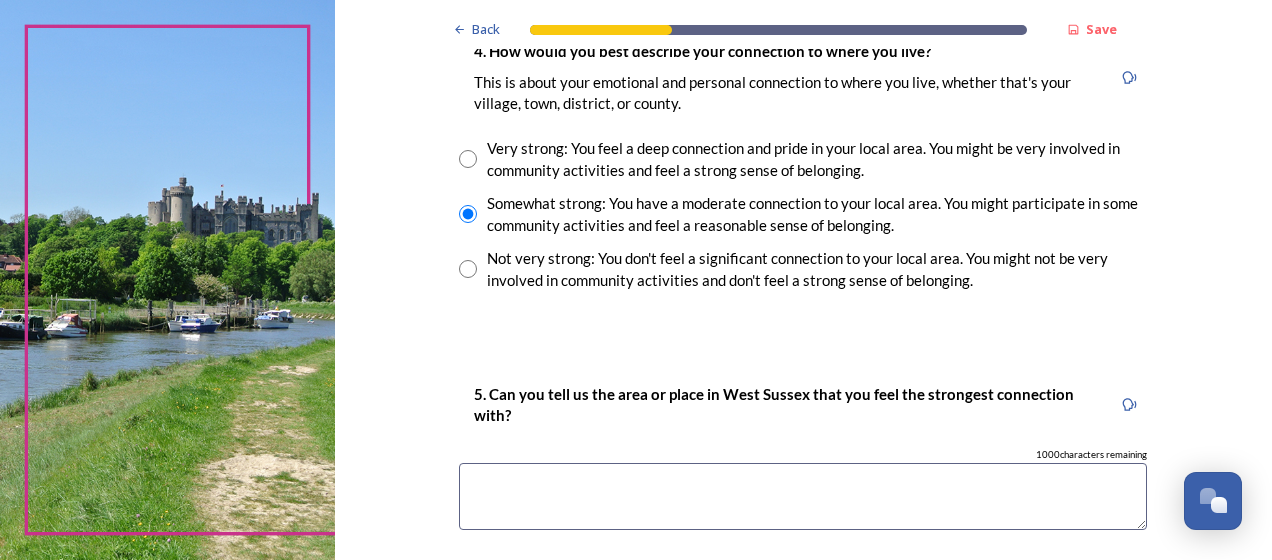 scroll, scrollTop: 1700, scrollLeft: 0, axis: vertical 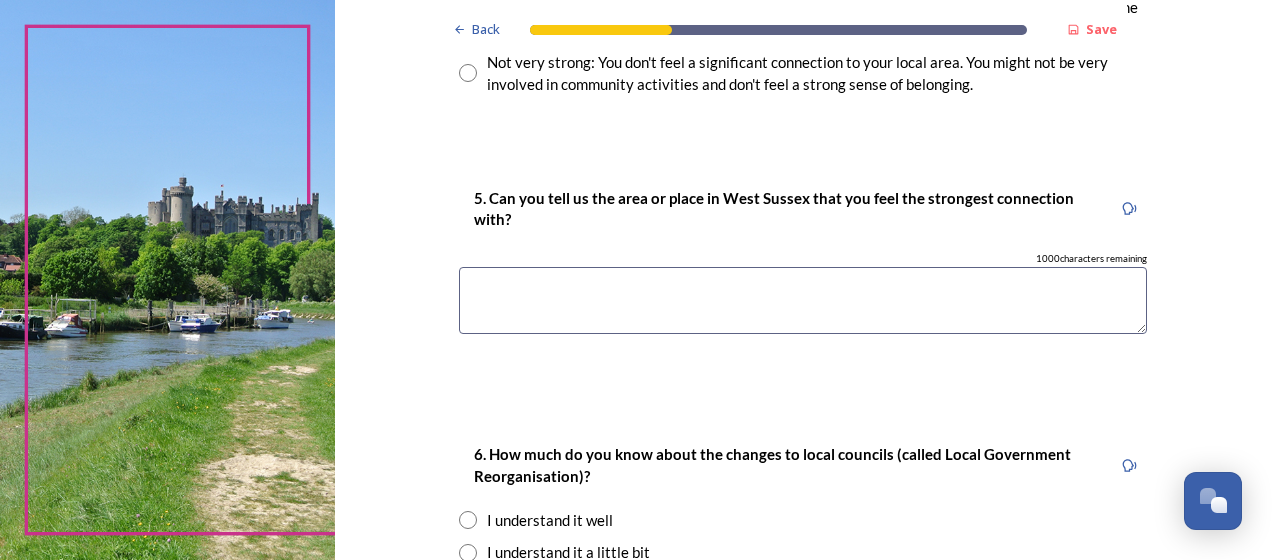 click at bounding box center (803, 300) 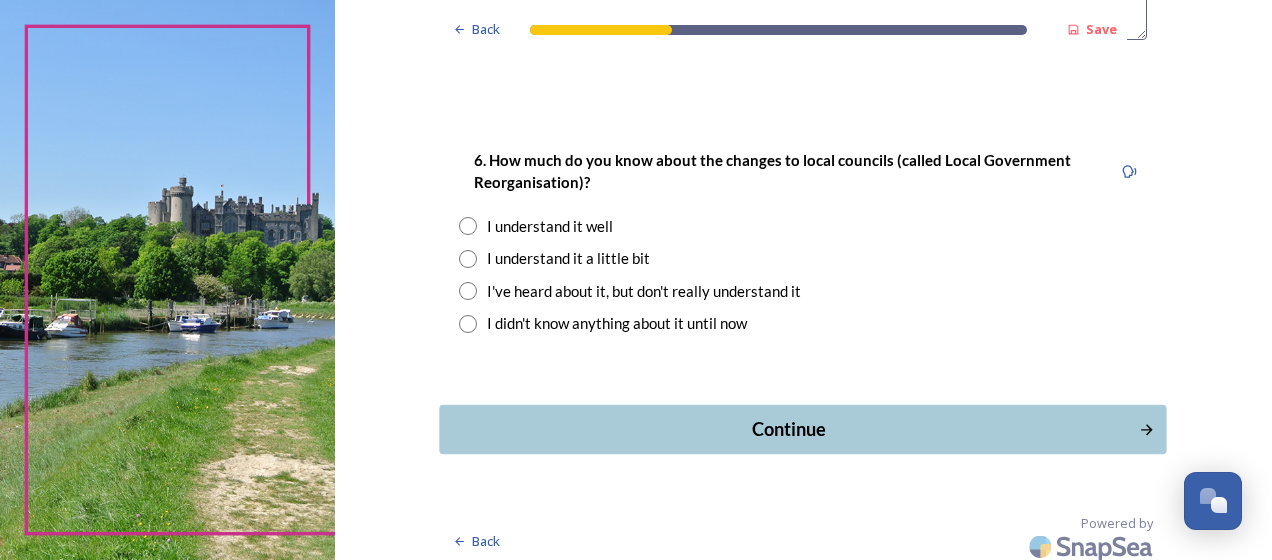 scroll, scrollTop: 2000, scrollLeft: 0, axis: vertical 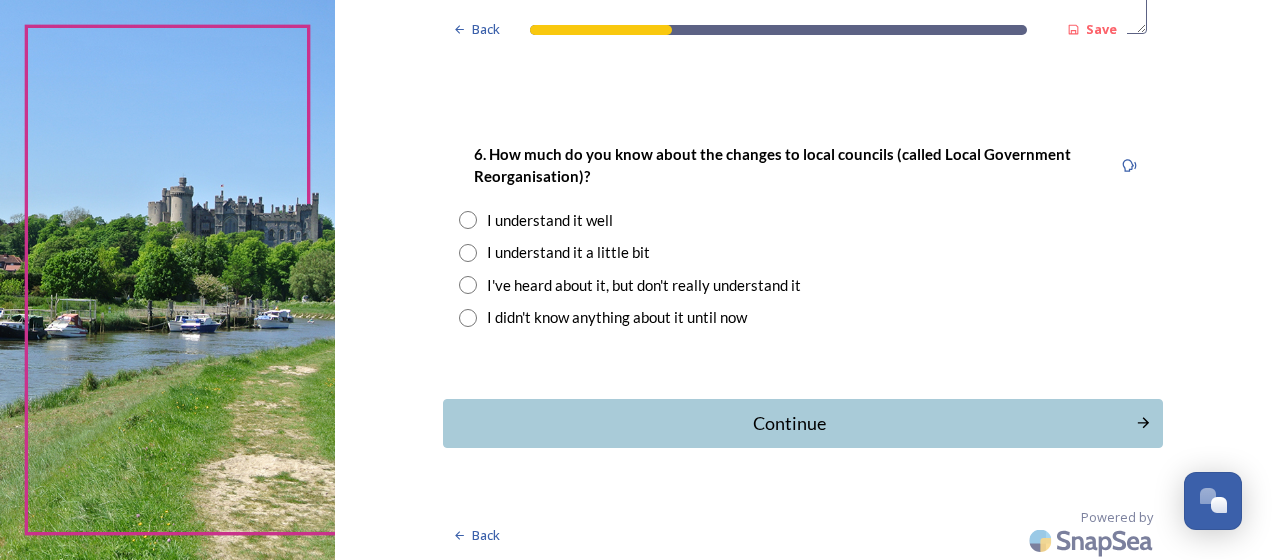 type on "Rustington" 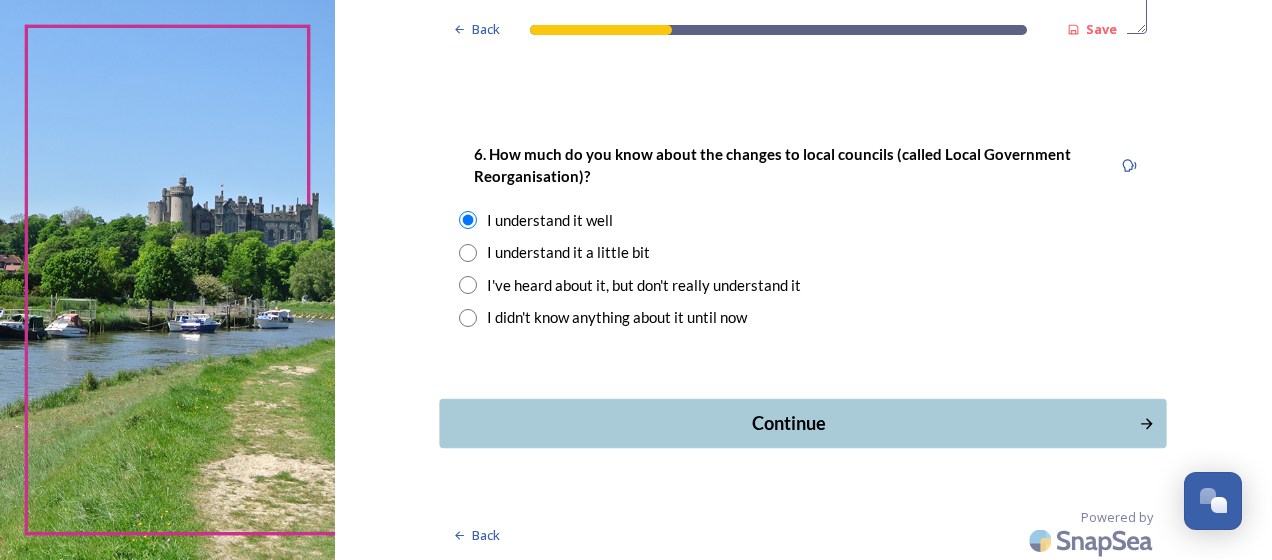 click on "Continue" at bounding box center (789, 423) 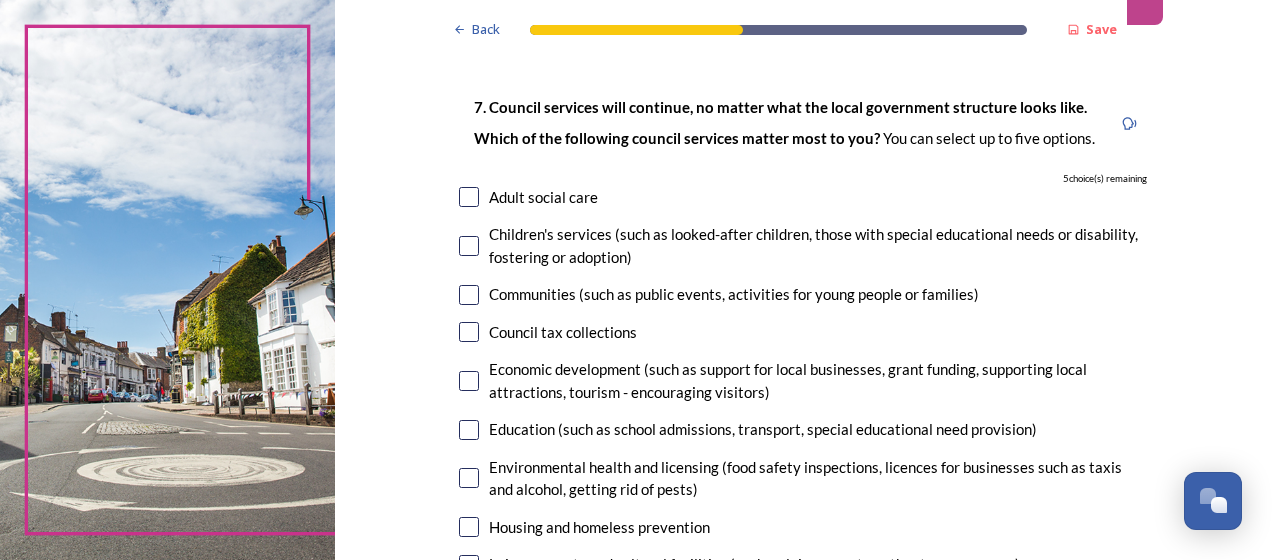 scroll, scrollTop: 200, scrollLeft: 0, axis: vertical 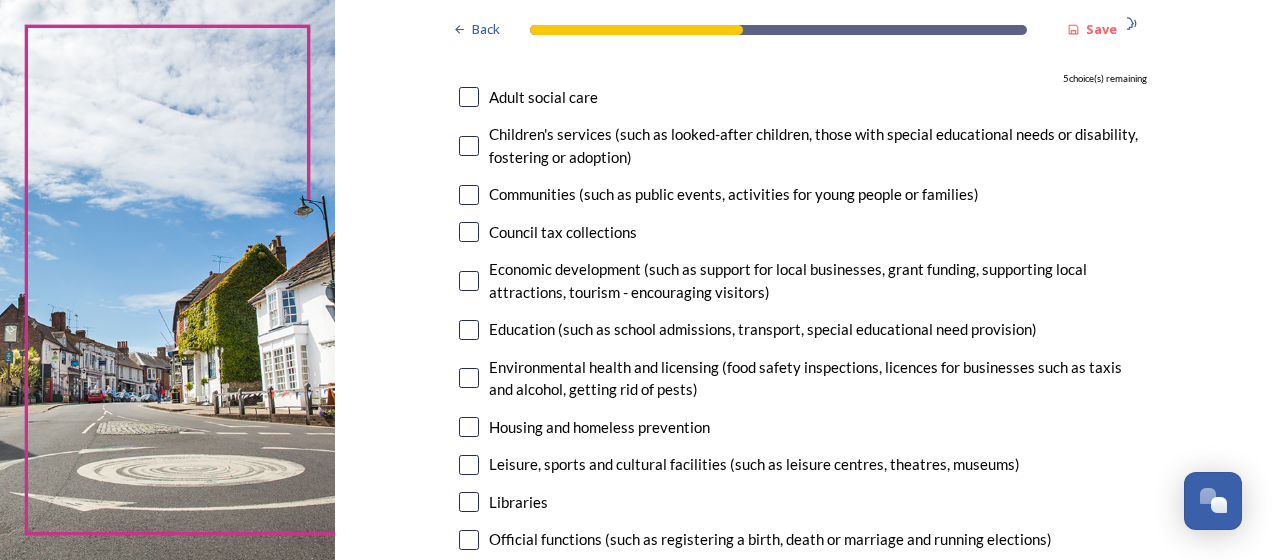 click at bounding box center [469, 281] 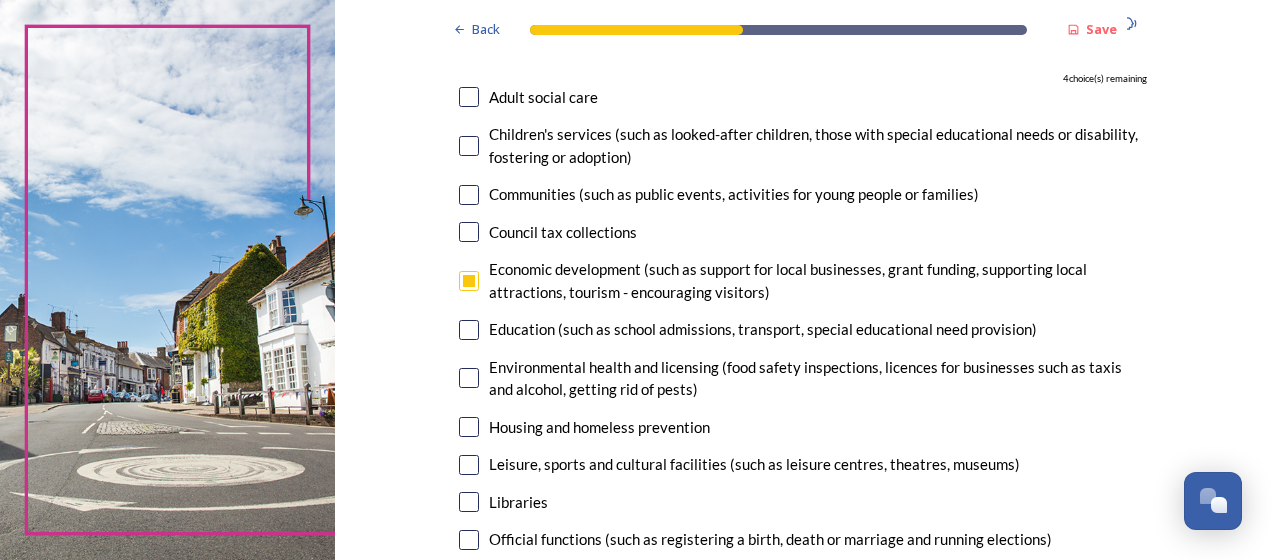 click at bounding box center (469, 281) 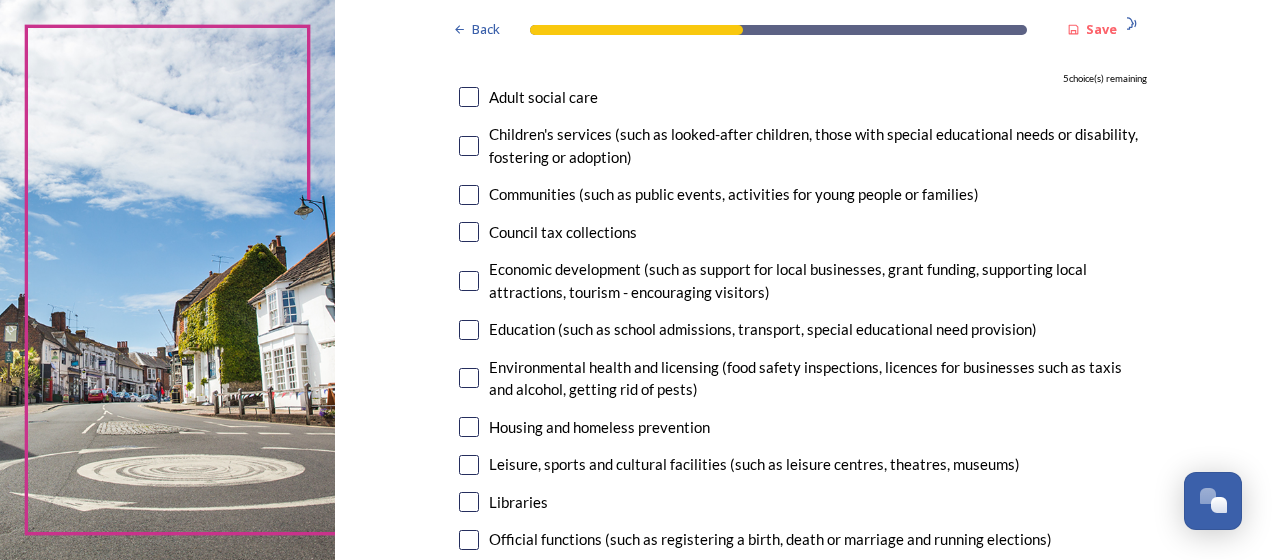 click at bounding box center [469, 281] 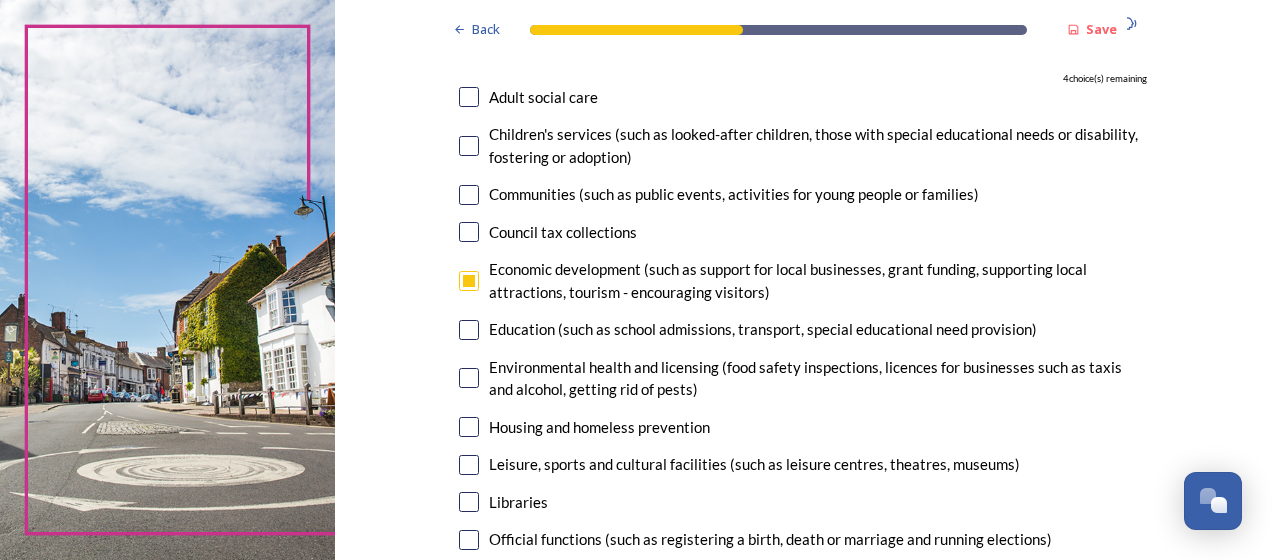 click at bounding box center (469, 378) 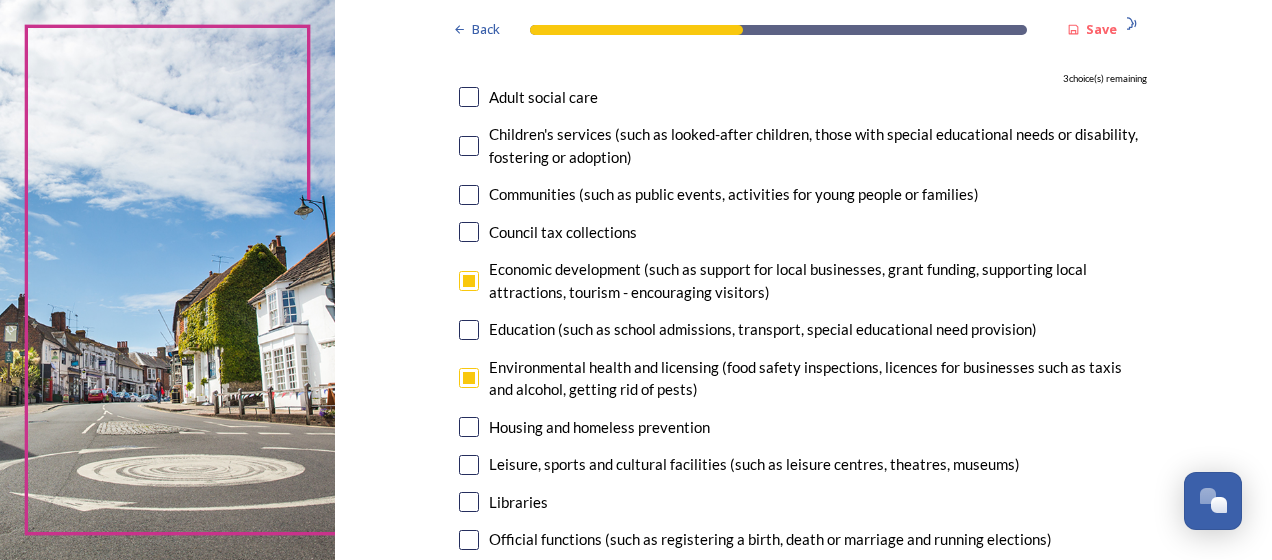 click at bounding box center (469, 378) 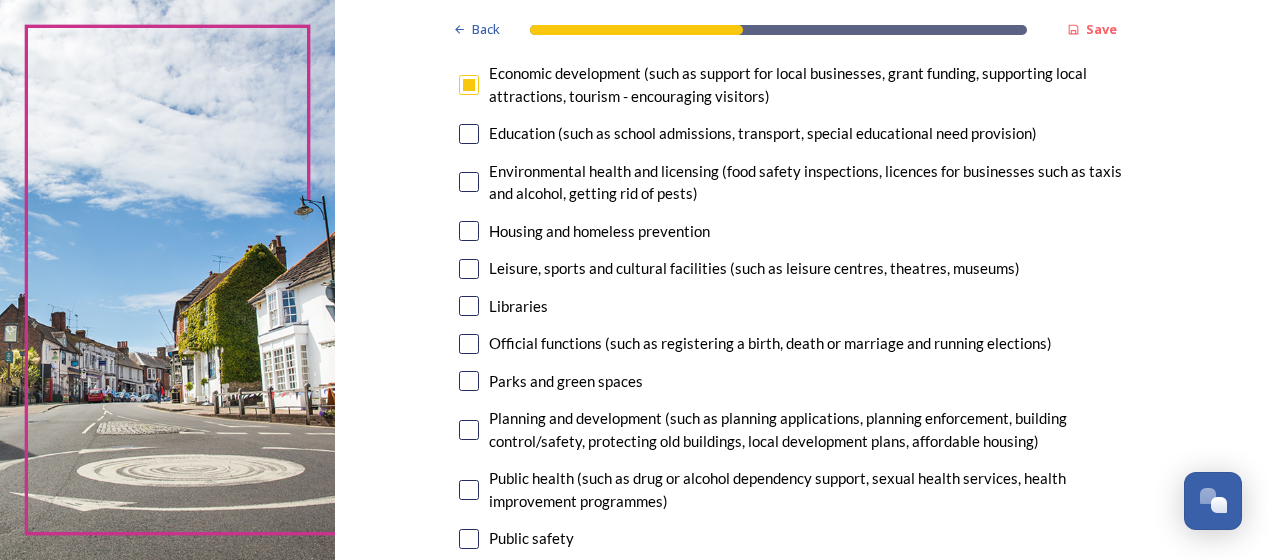 scroll, scrollTop: 400, scrollLeft: 0, axis: vertical 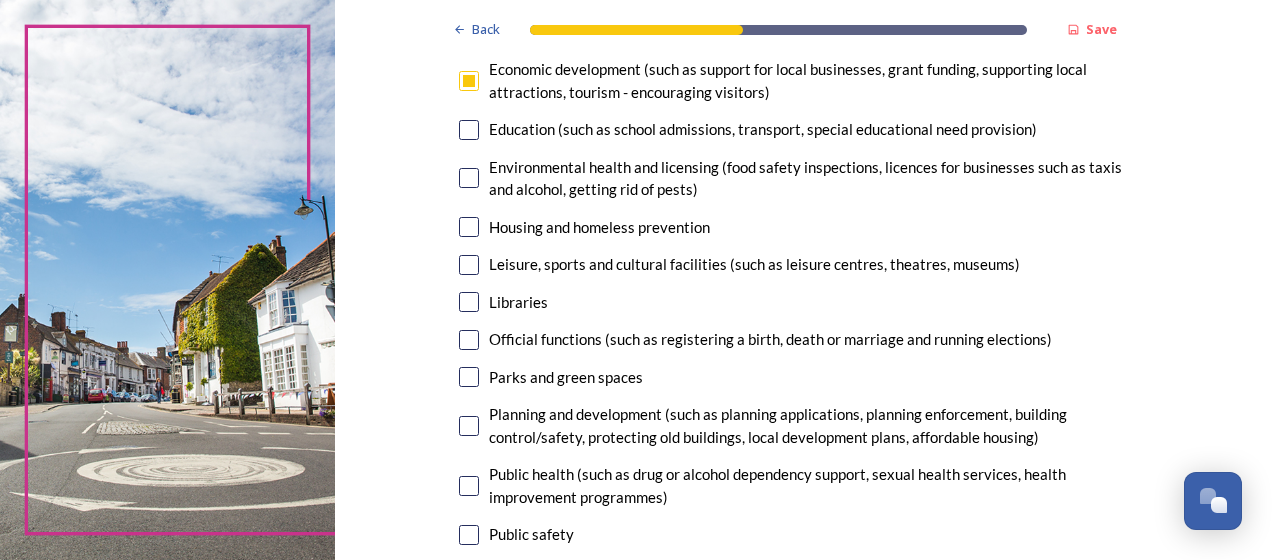 click at bounding box center [469, 227] 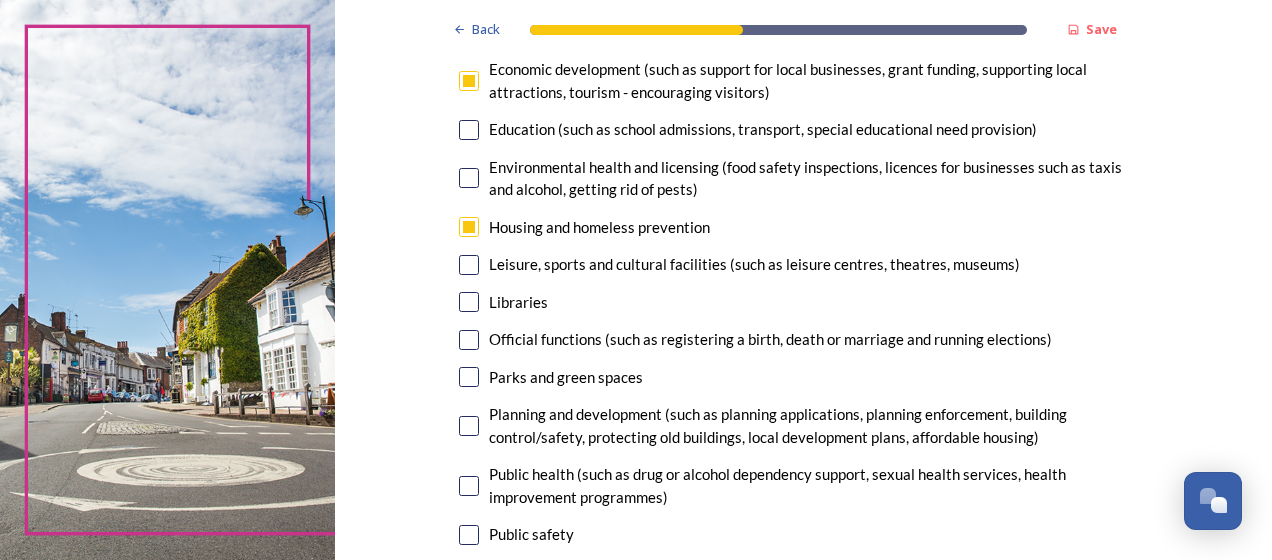 click at bounding box center (469, 377) 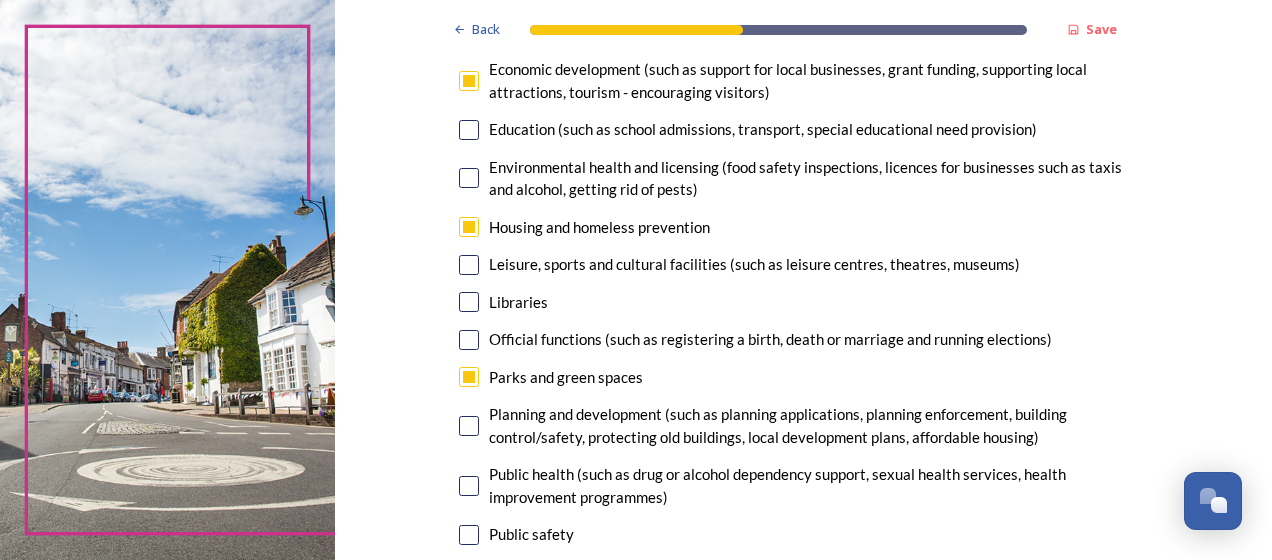 click at bounding box center (469, 426) 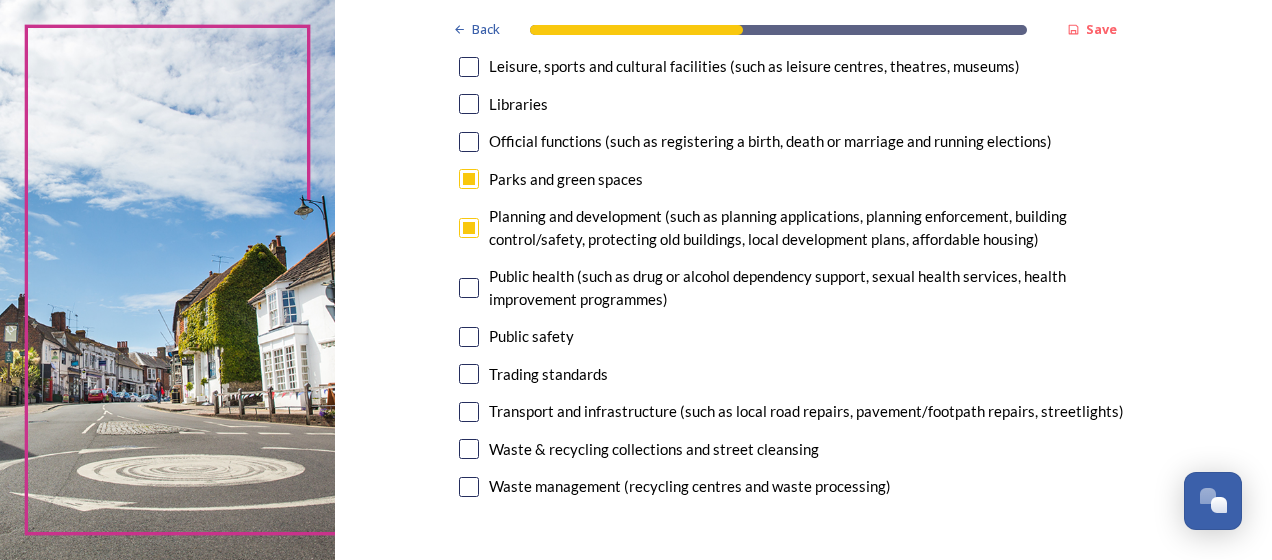 scroll, scrollTop: 600, scrollLeft: 0, axis: vertical 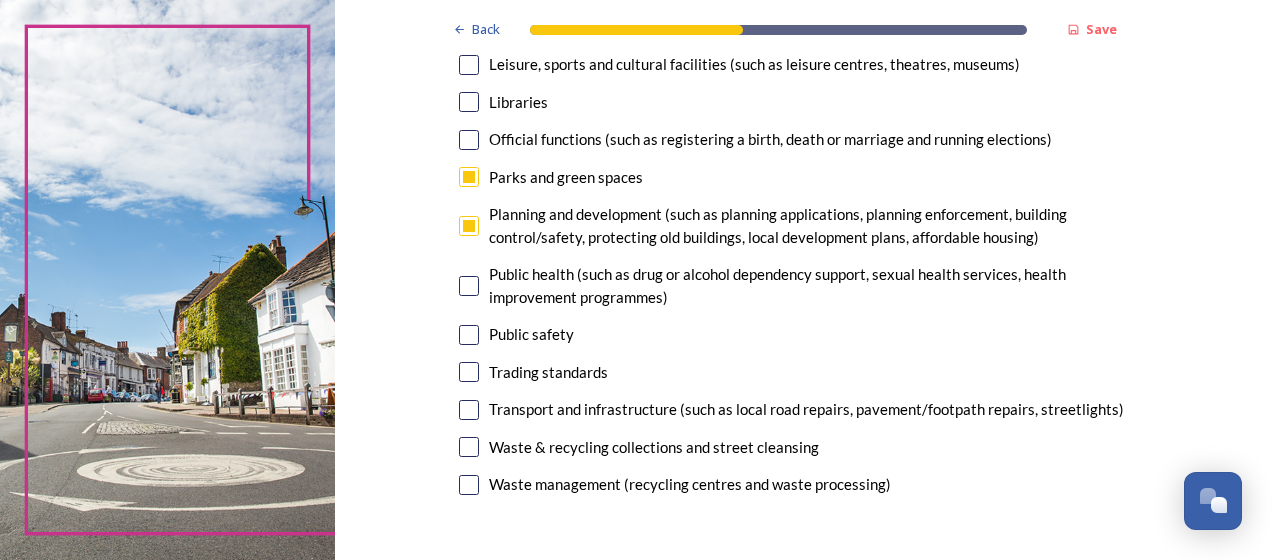 click at bounding box center (469, 335) 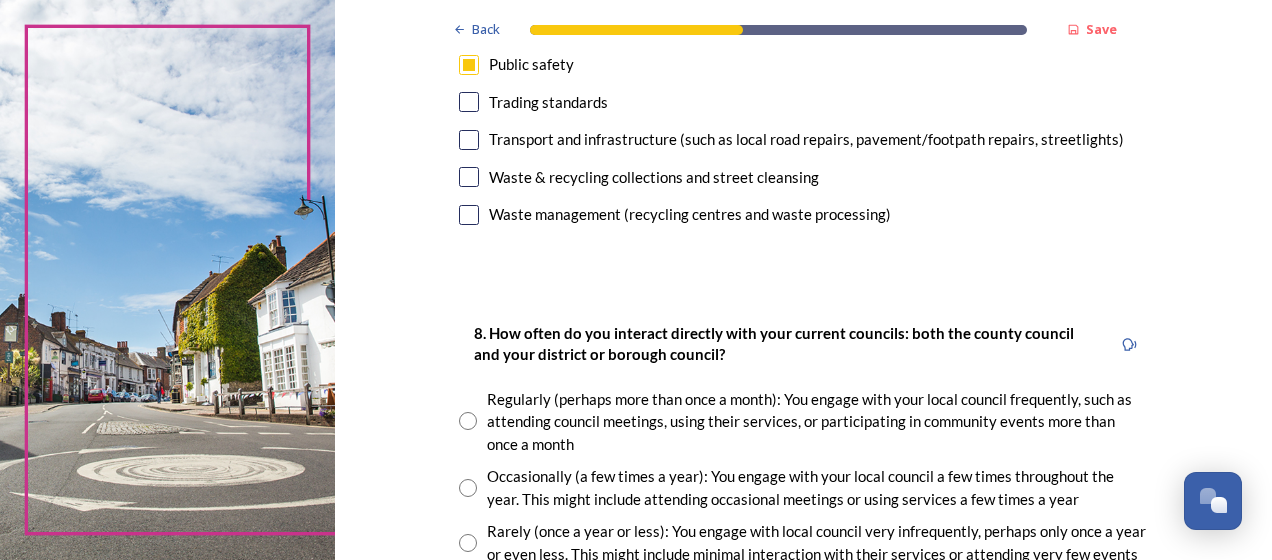 scroll, scrollTop: 1000, scrollLeft: 0, axis: vertical 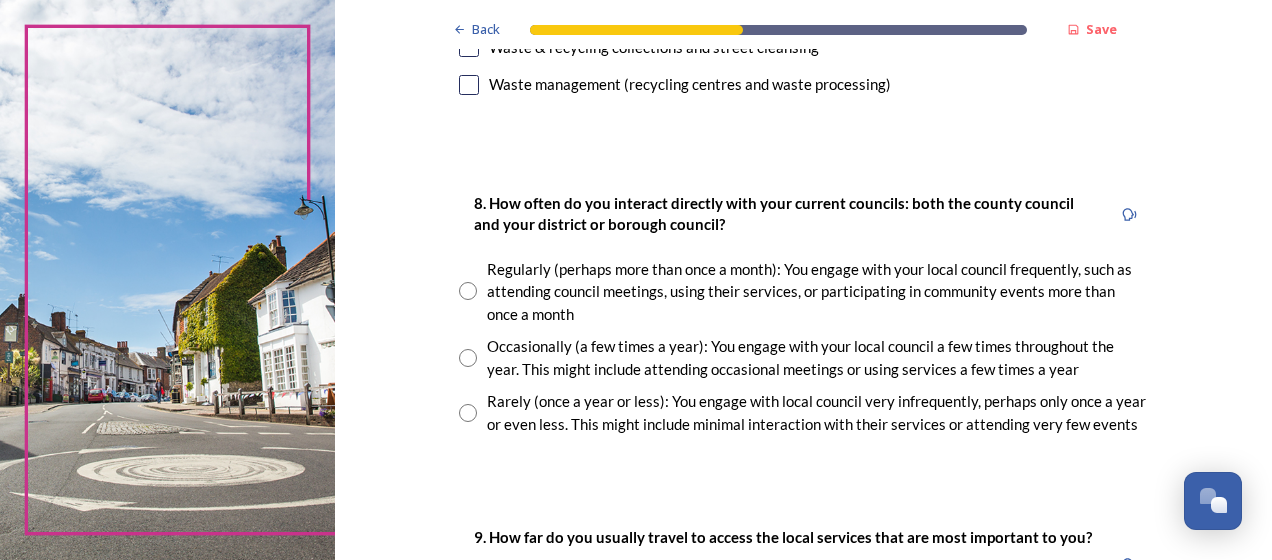 click on "8. How often do you interact directly with your current councils: both the county council and your district or borough council?  Regularly (perhaps more than once a month): You engage with your local council frequently, such as attending council meetings, using their services, or participating in community events more than once a month Occasionally (a few times a year): You engage with your local council a few times throughout the year. This might include attending occasional meetings or using services a few times a year Rarely (once a year or less): You engage with local council very infrequently, perhaps only once a year or even less. This might include minimal interaction with their services or attending very few events" at bounding box center (803, 313) 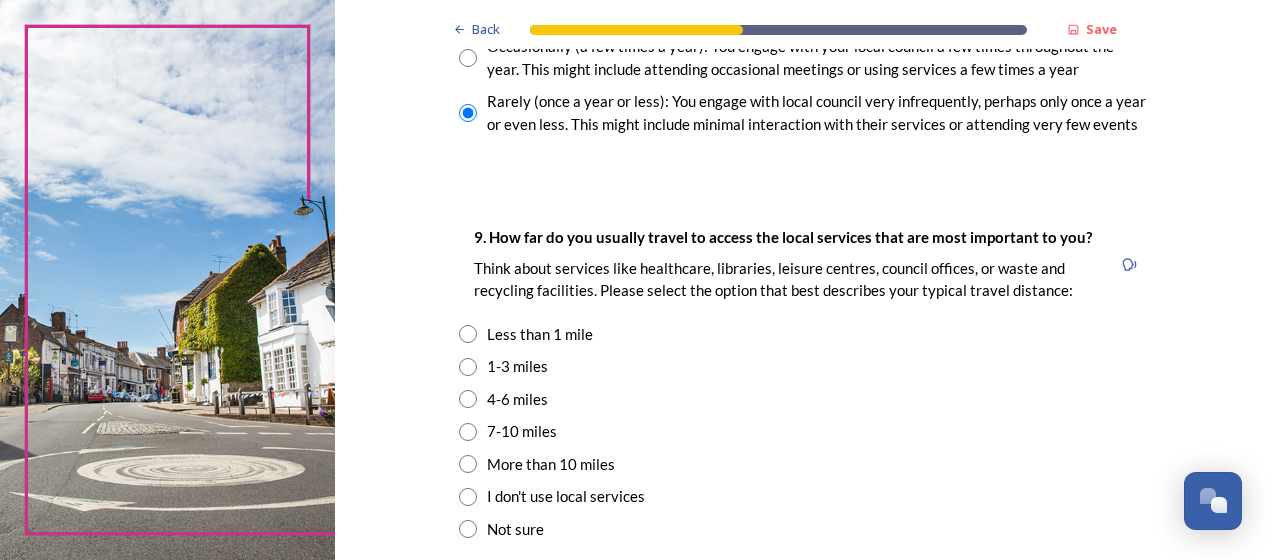 scroll, scrollTop: 1400, scrollLeft: 0, axis: vertical 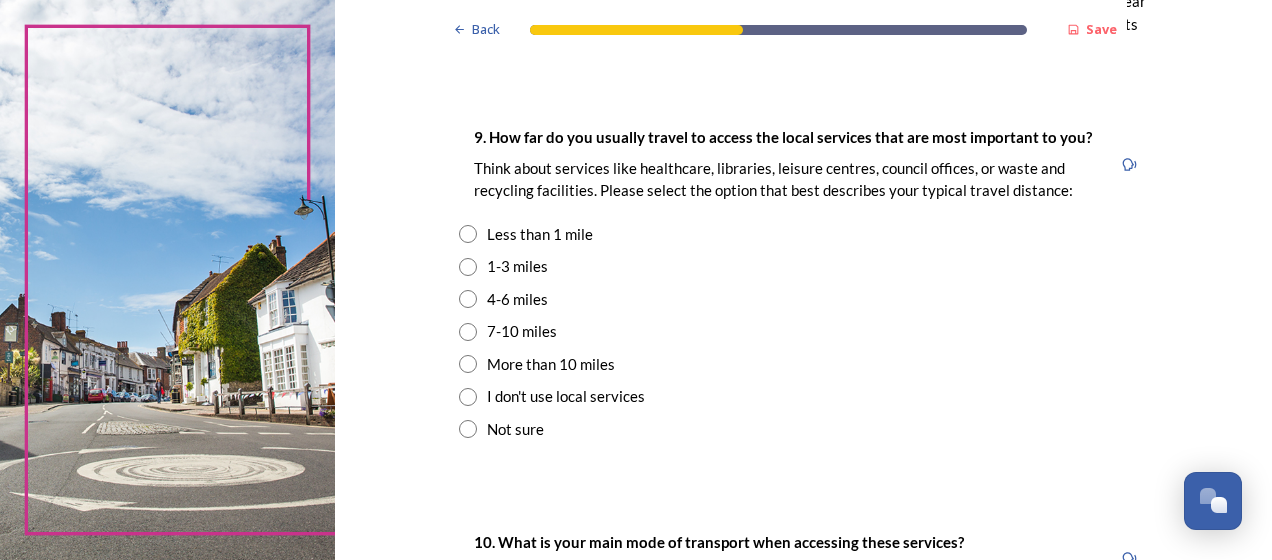 click at bounding box center [468, 267] 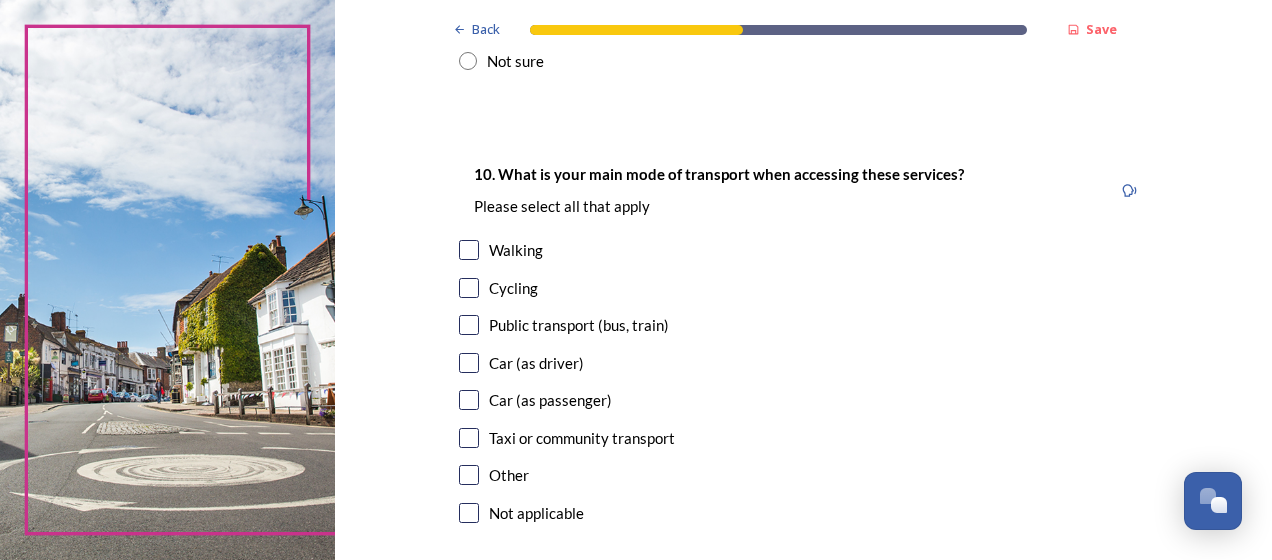 scroll, scrollTop: 1800, scrollLeft: 0, axis: vertical 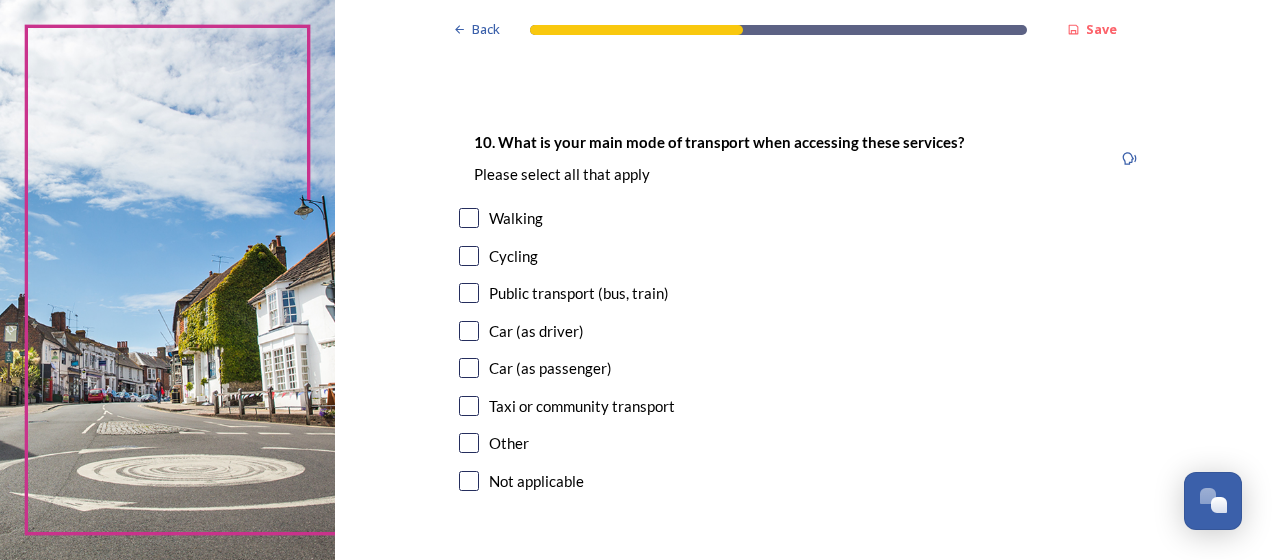 click at bounding box center [469, 331] 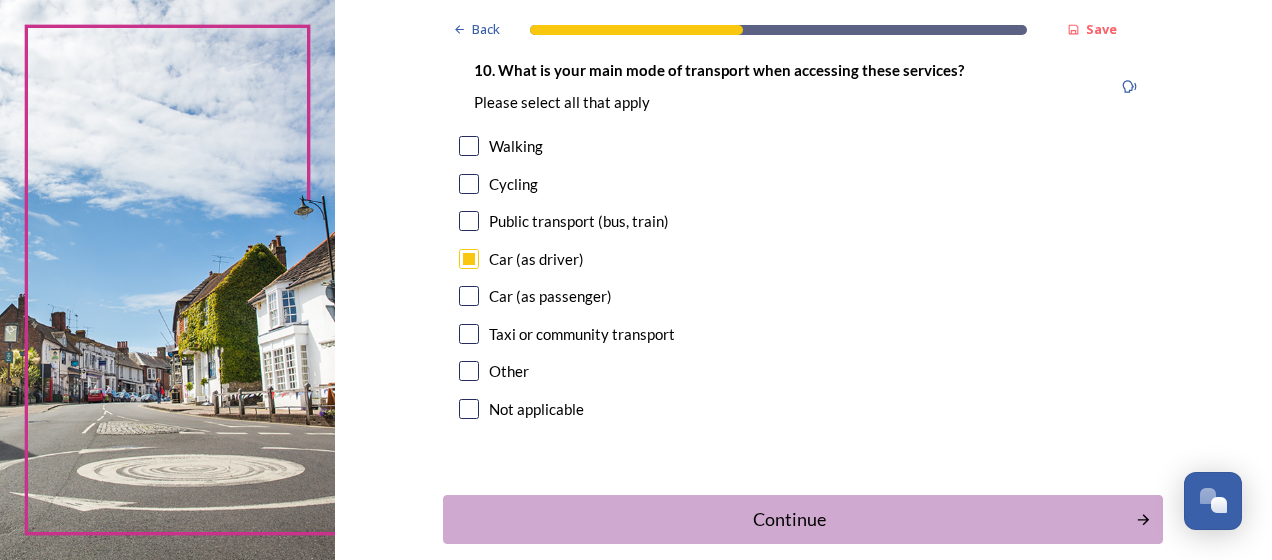 scroll, scrollTop: 1971, scrollLeft: 0, axis: vertical 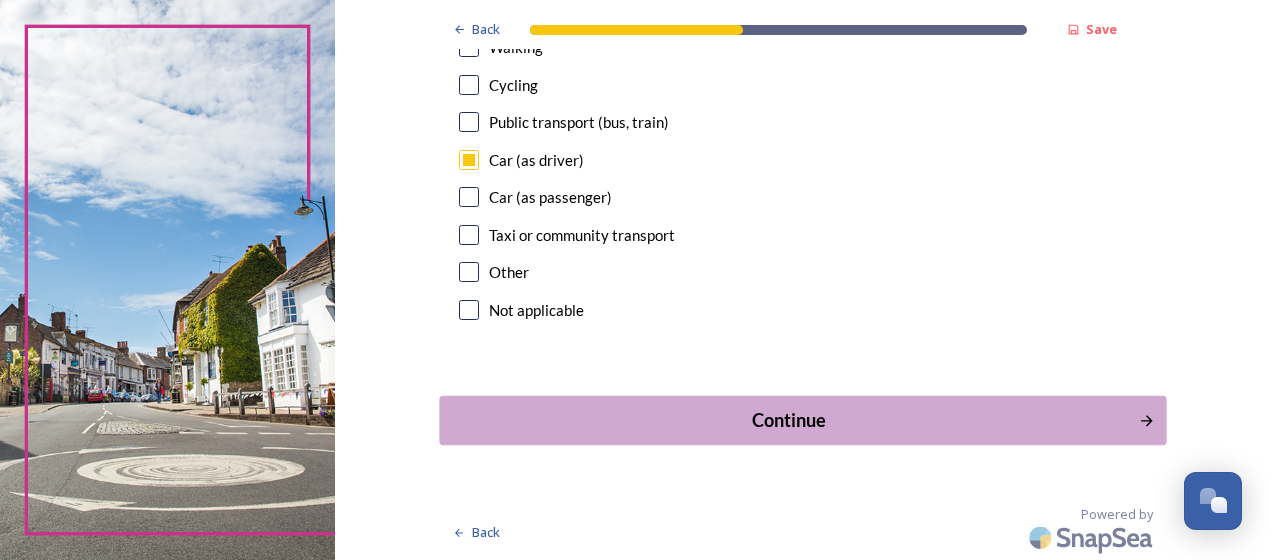 click on "Continue" at bounding box center (789, 420) 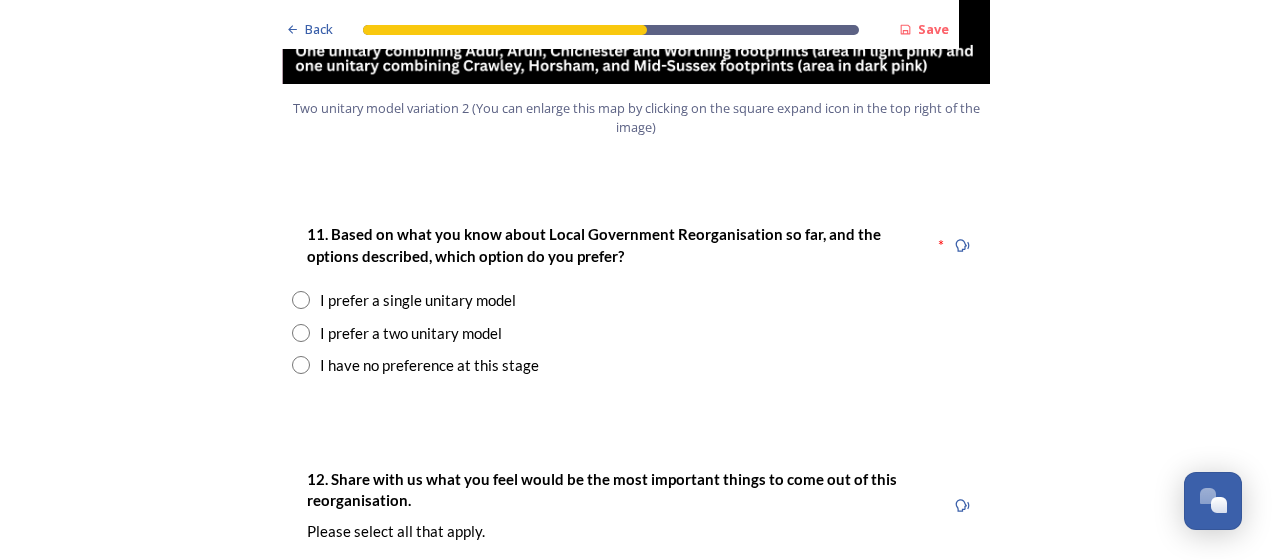 scroll, scrollTop: 2500, scrollLeft: 0, axis: vertical 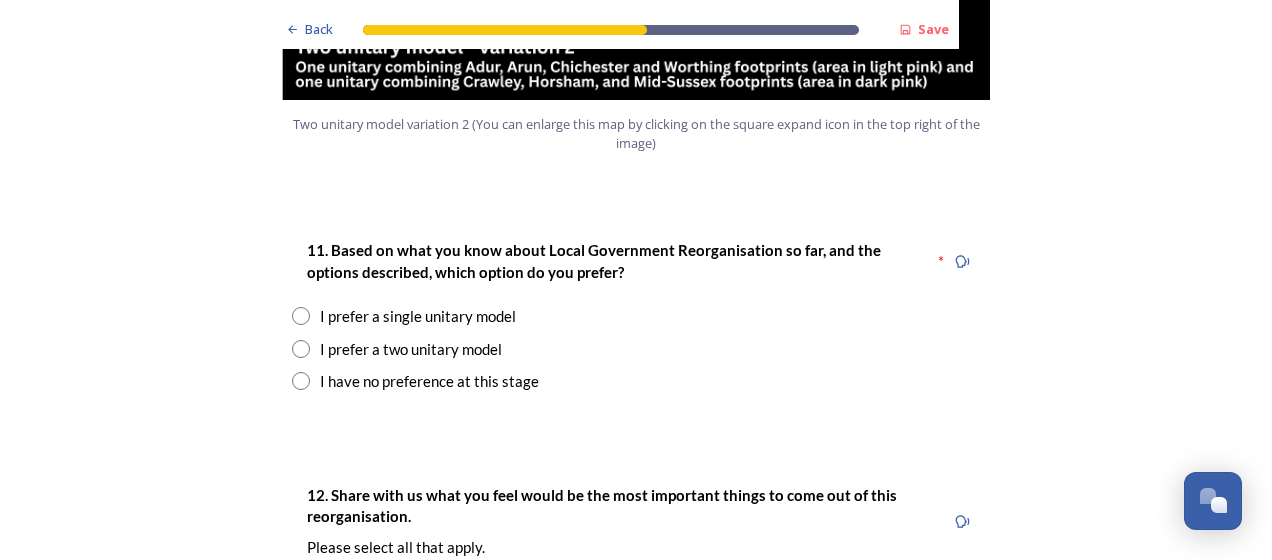 click at bounding box center (301, 349) 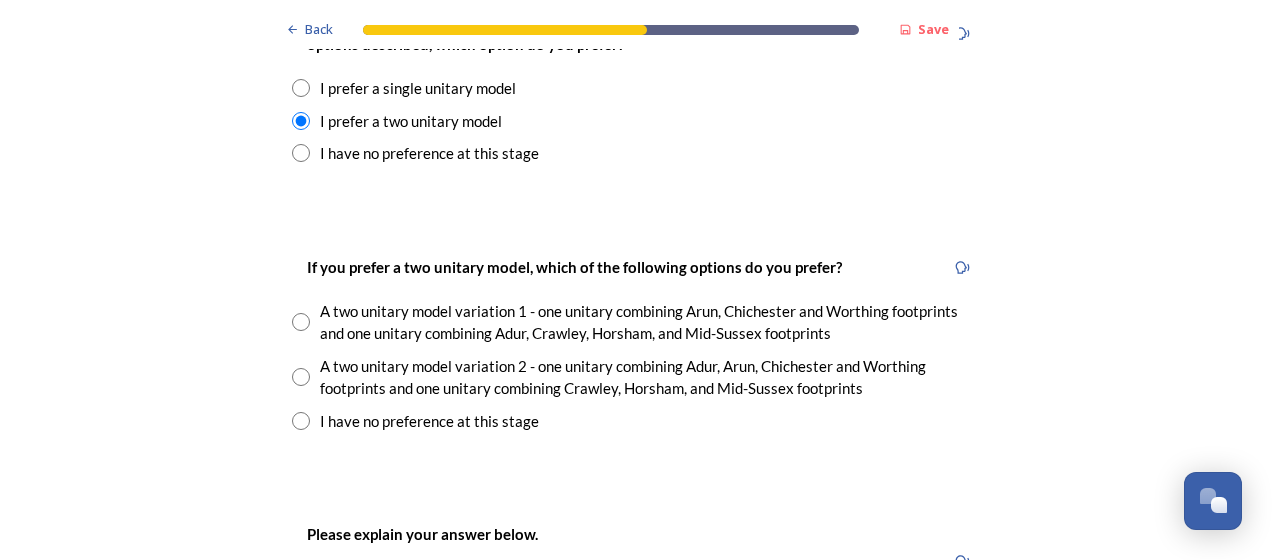 scroll, scrollTop: 2800, scrollLeft: 0, axis: vertical 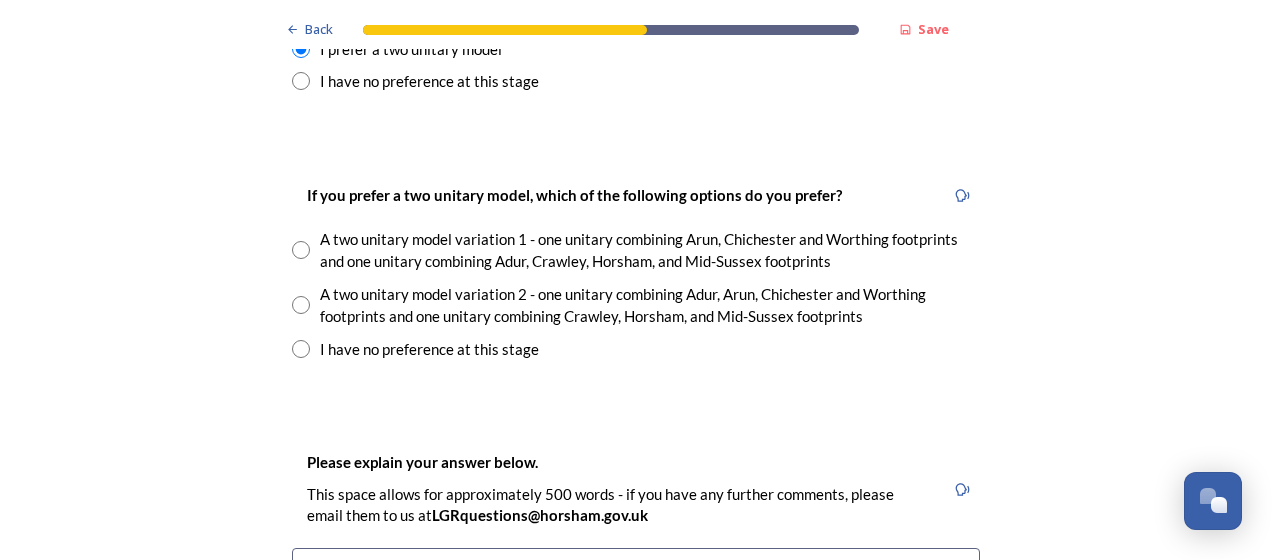 click at bounding box center (301, 250) 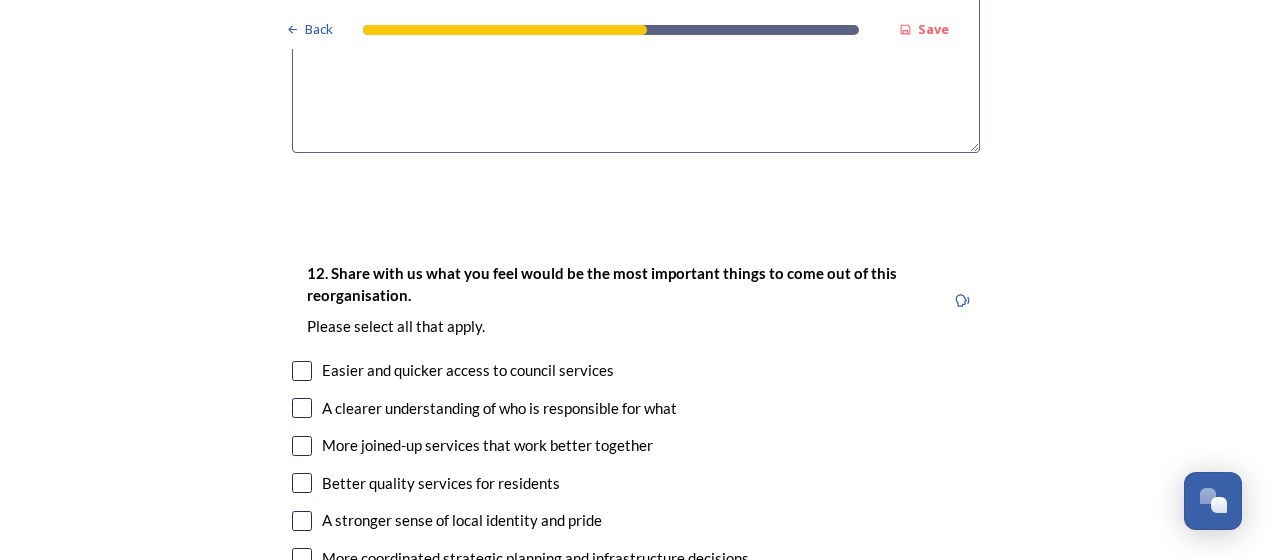 scroll, scrollTop: 3500, scrollLeft: 0, axis: vertical 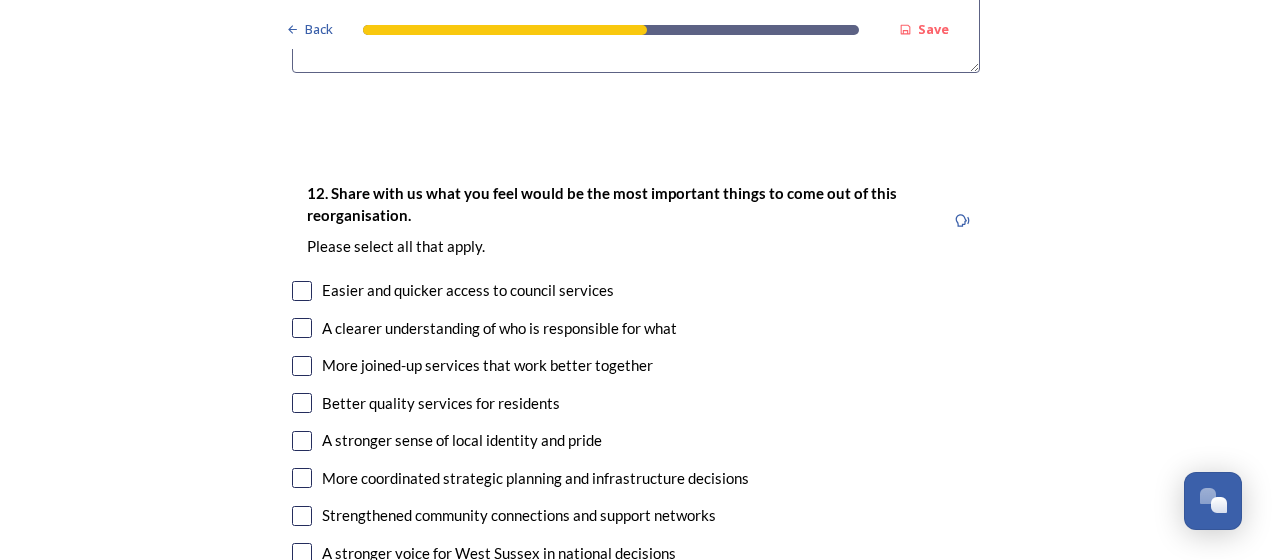 click on "Easier and quicker access to council services" at bounding box center [636, 290] 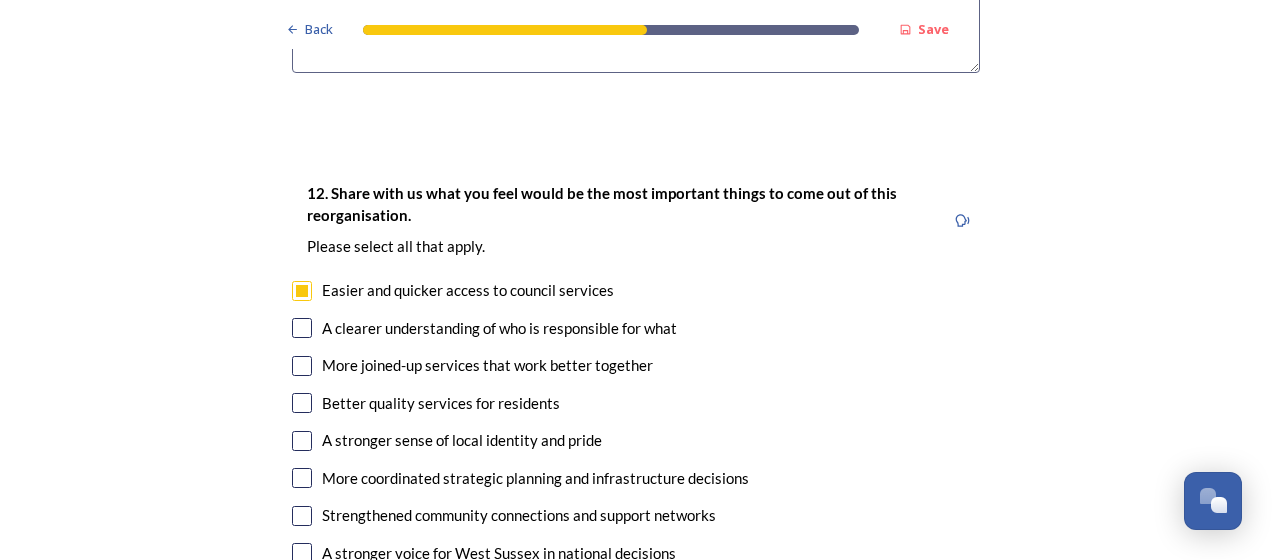 checkbox on "true" 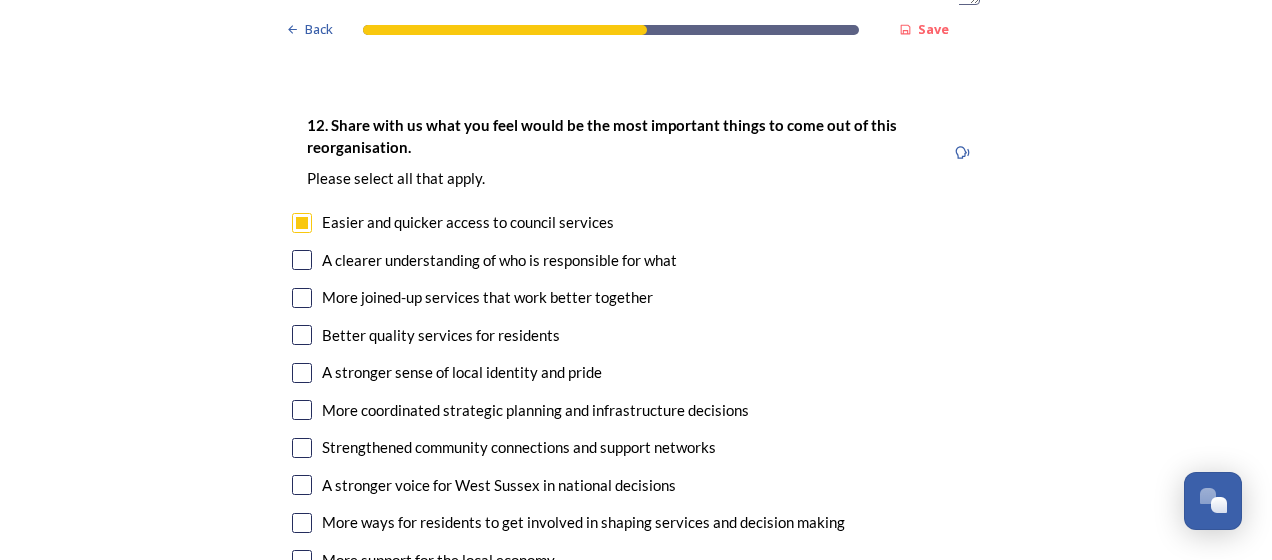 scroll, scrollTop: 3600, scrollLeft: 0, axis: vertical 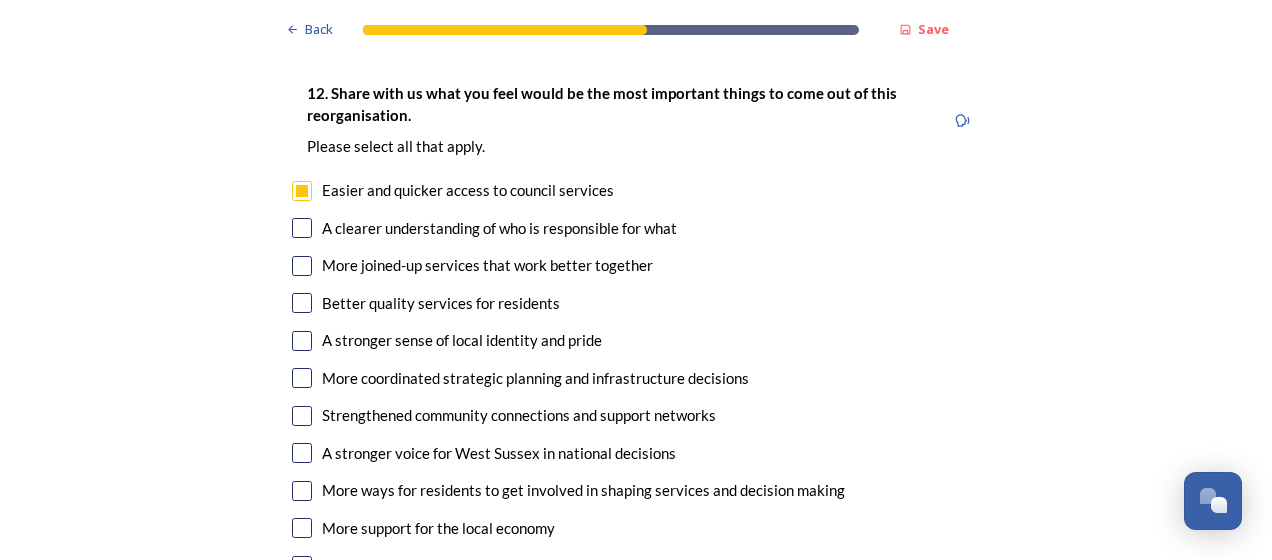 click on "12. Share with us what you feel would be the most important things to come out of this reorganisation. Please select all that apply. Easier and quicker access to council services A clearer understanding of who is responsible for what More joined-up services that work better together Better quality services for residents A stronger sense of local identity and pride More coordinated strategic planning and infrastructure decisions  Strengthened community connections and support networks A stronger voice for West Sussex in national decisions More ways for residents to get involved in shaping services and decision making More support for the local economy Other" at bounding box center (636, 331) 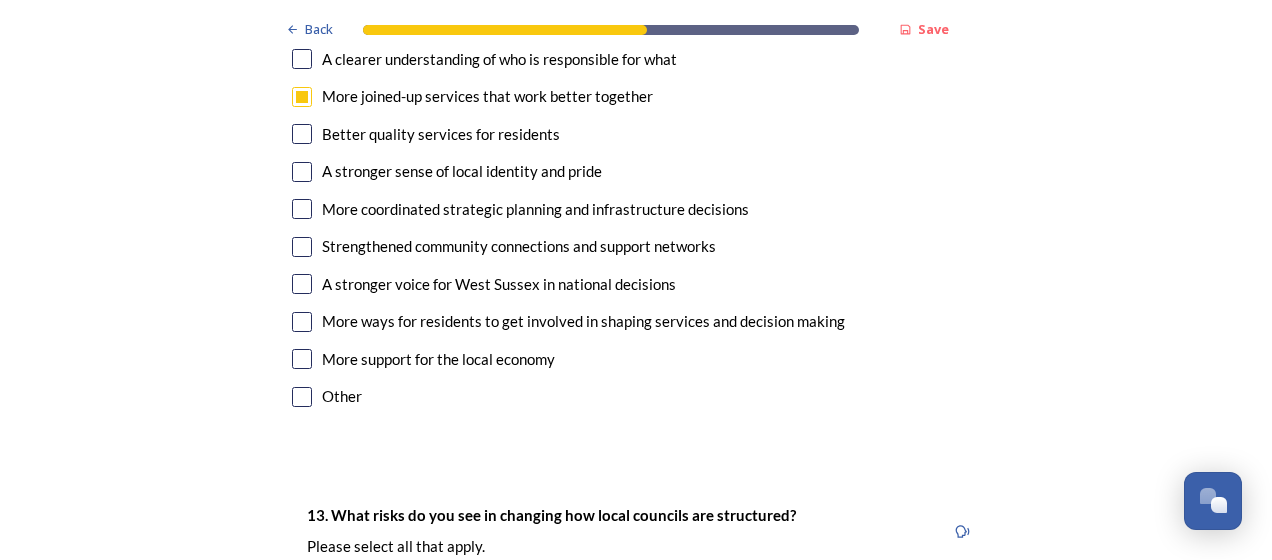 scroll, scrollTop: 3800, scrollLeft: 0, axis: vertical 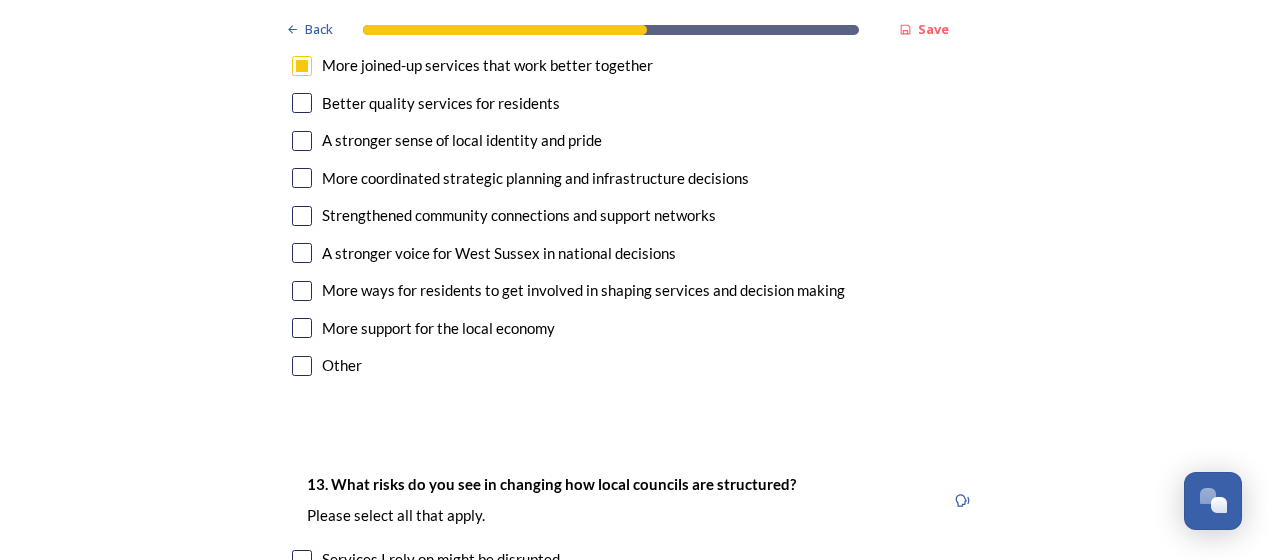 click at bounding box center (302, 328) 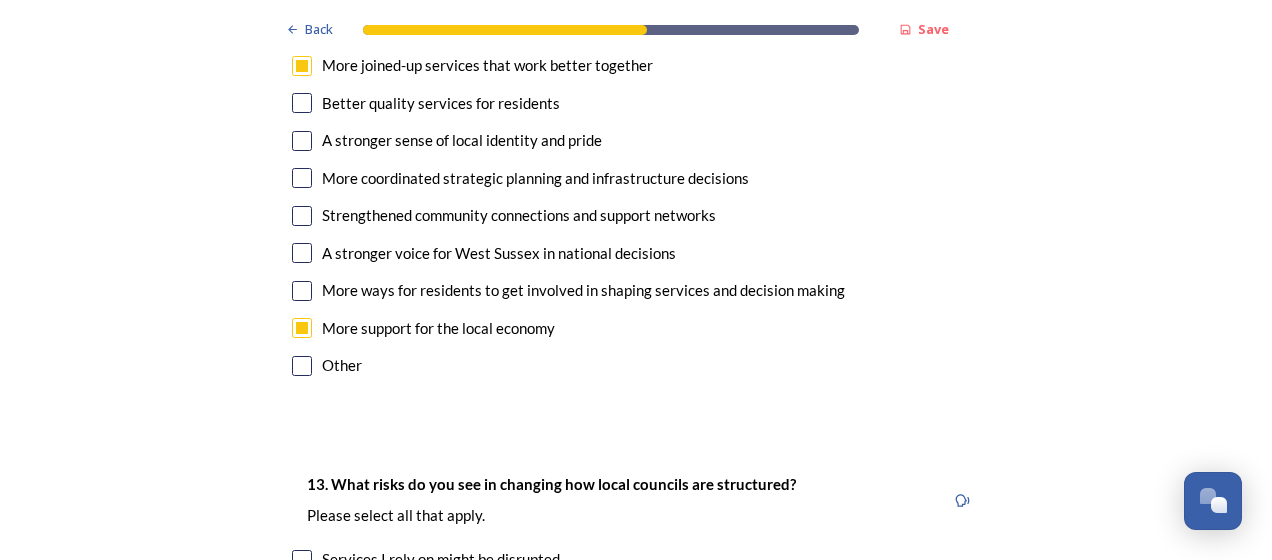 click at bounding box center (302, 178) 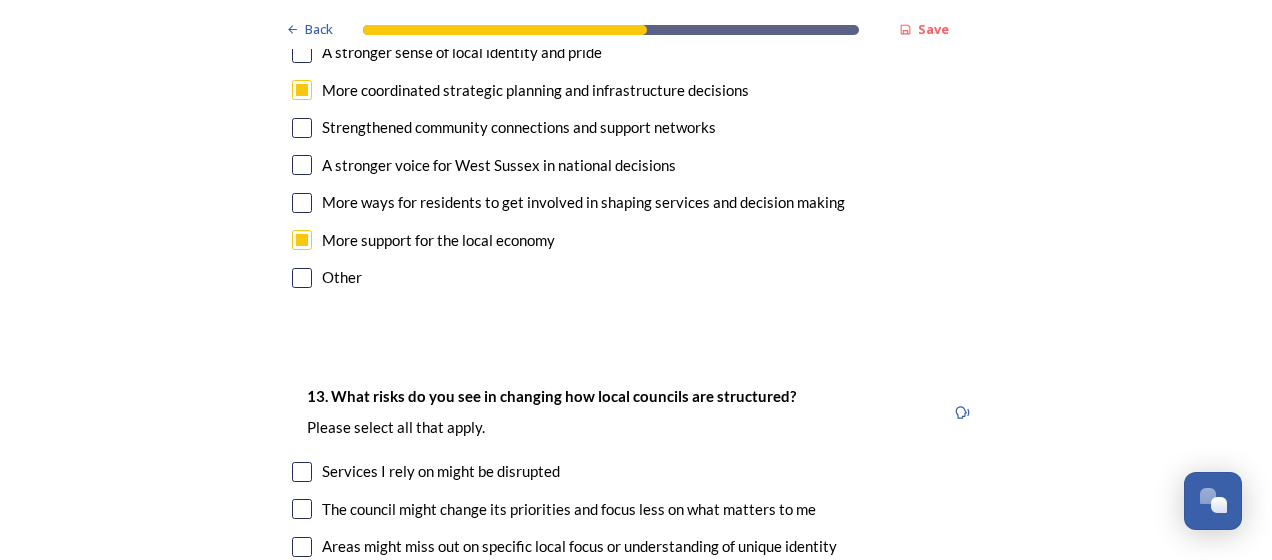 scroll, scrollTop: 4100, scrollLeft: 0, axis: vertical 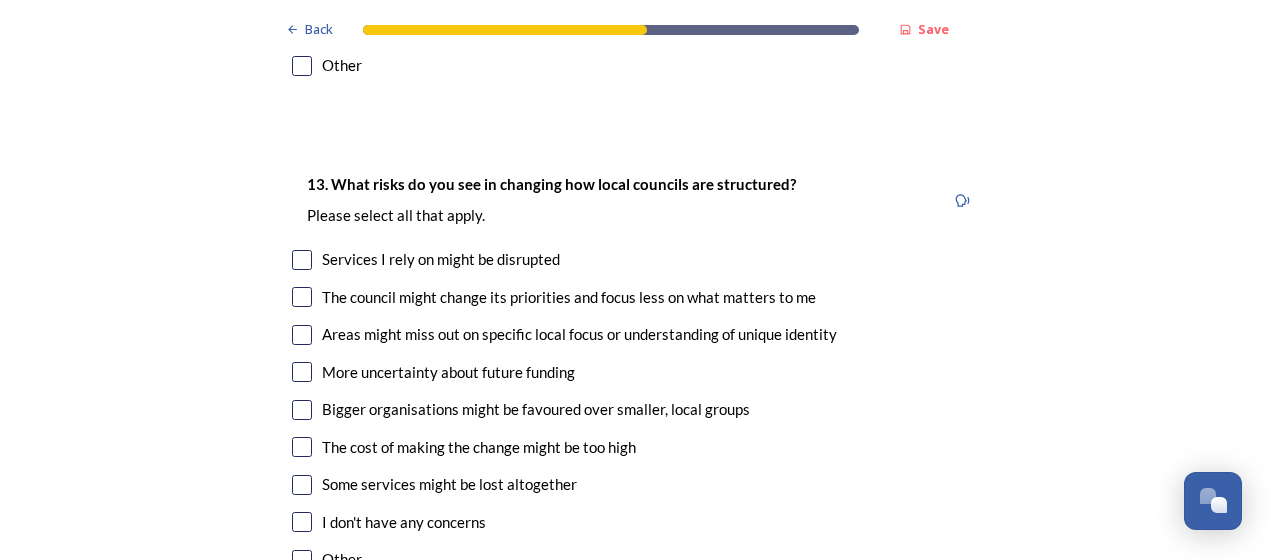click at bounding box center (302, 372) 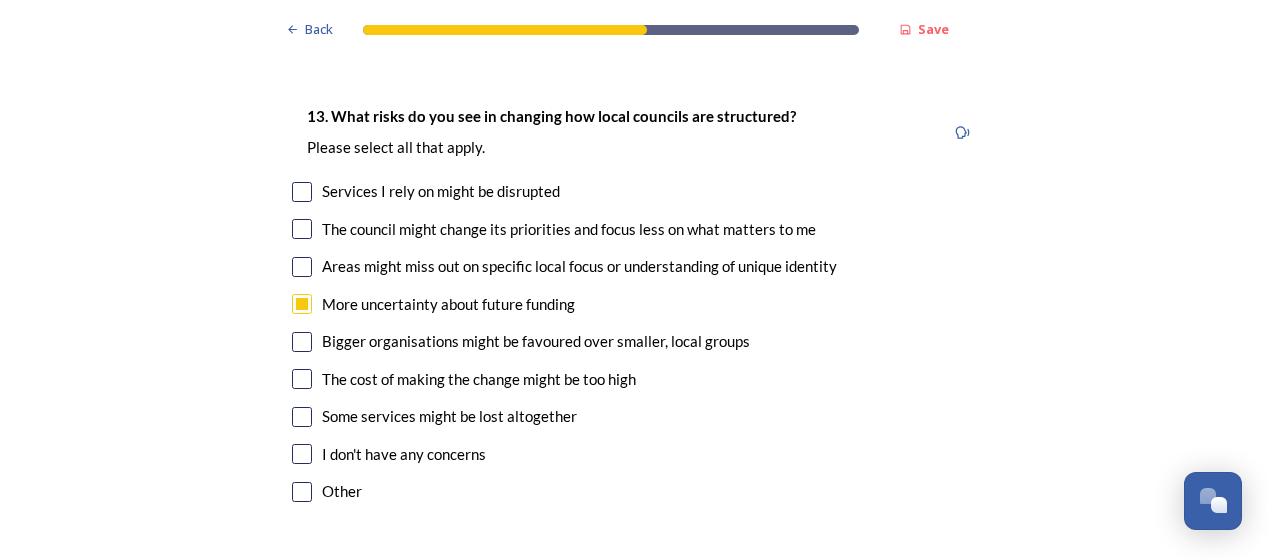 scroll, scrollTop: 4200, scrollLeft: 0, axis: vertical 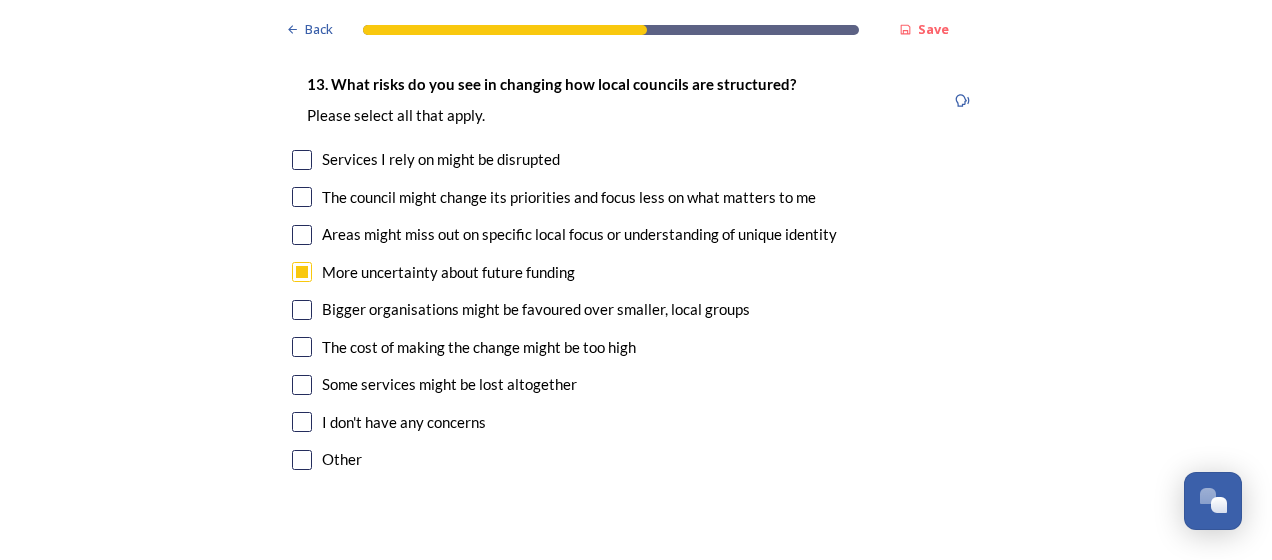 click at bounding box center [302, 347] 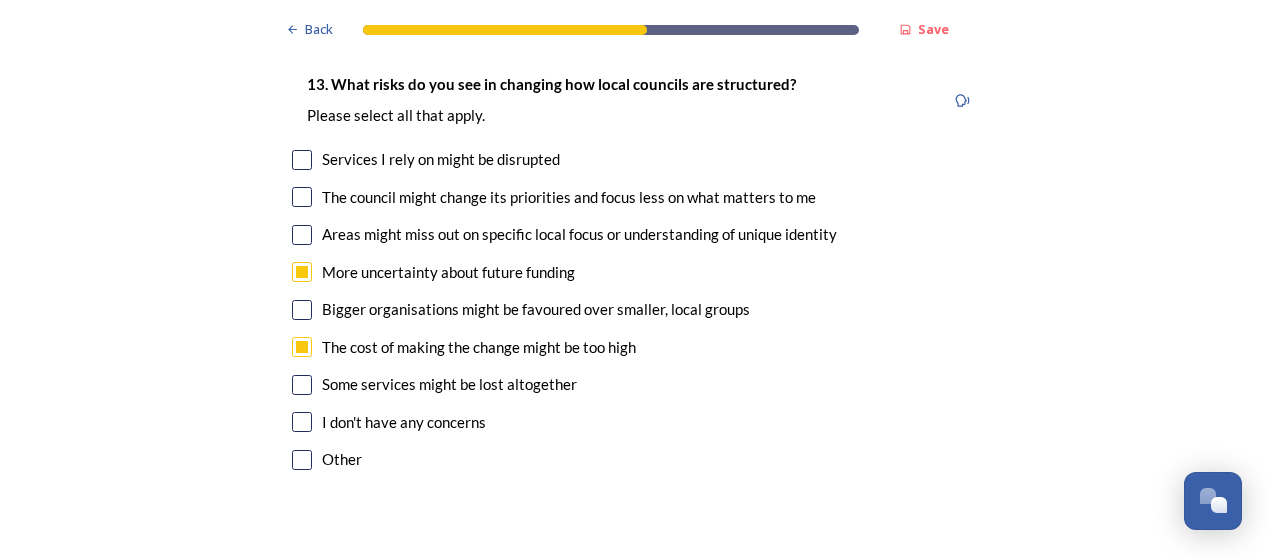 click at bounding box center [302, 385] 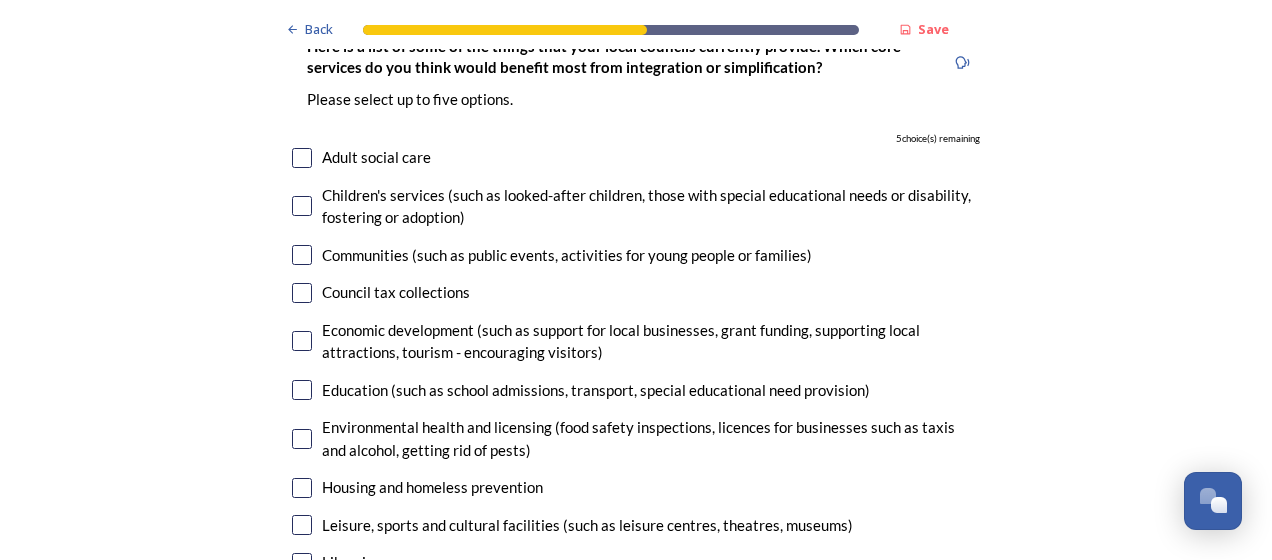 scroll, scrollTop: 4800, scrollLeft: 0, axis: vertical 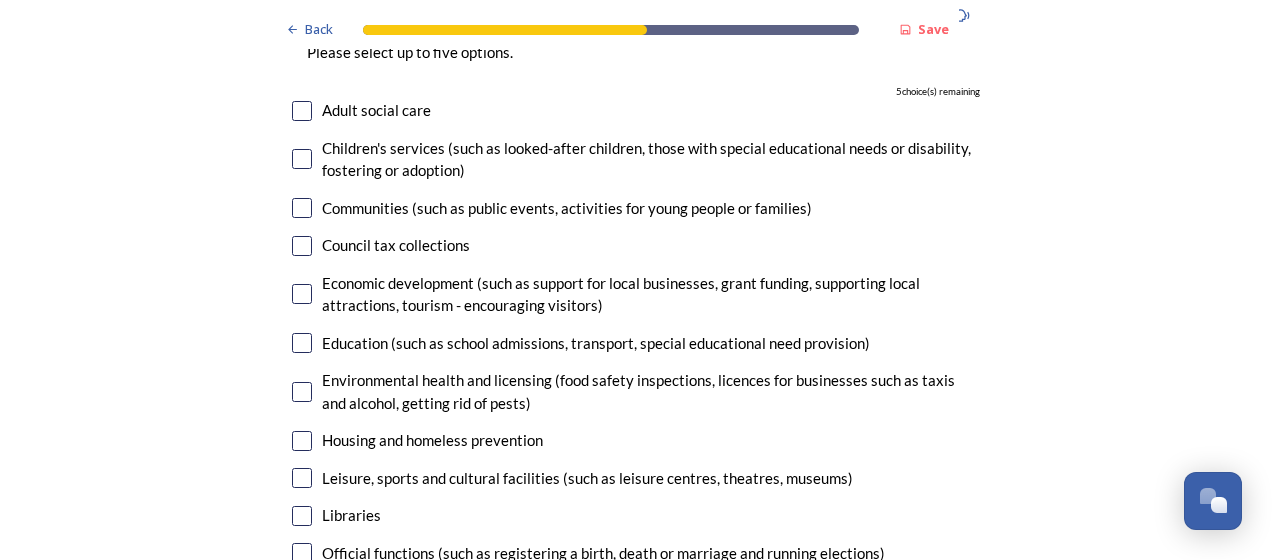 click at bounding box center (302, 111) 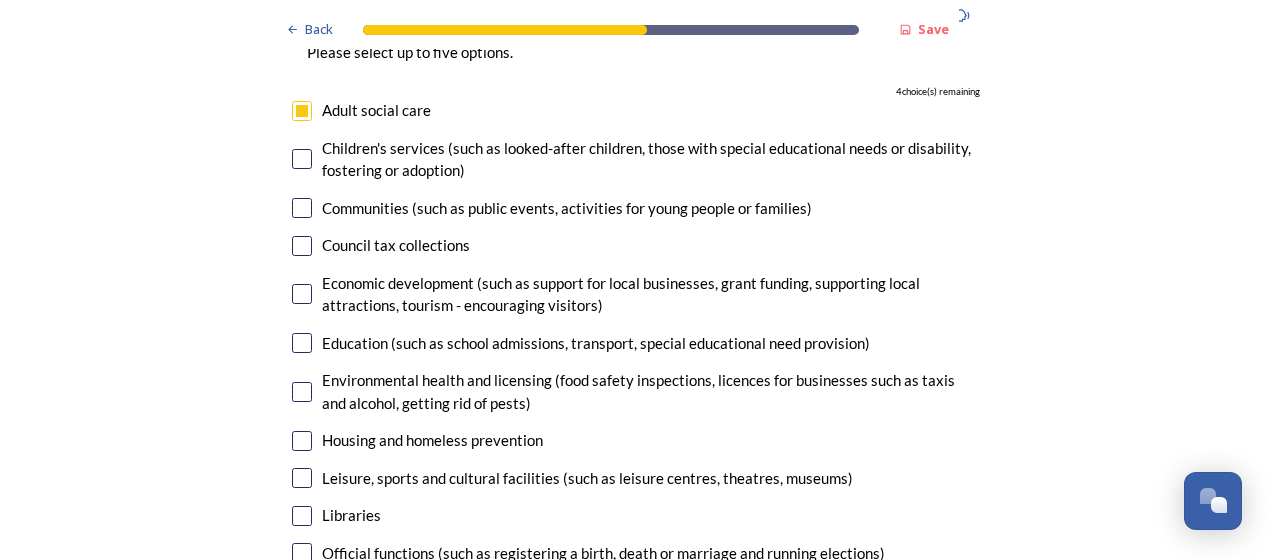 click at bounding box center (302, 159) 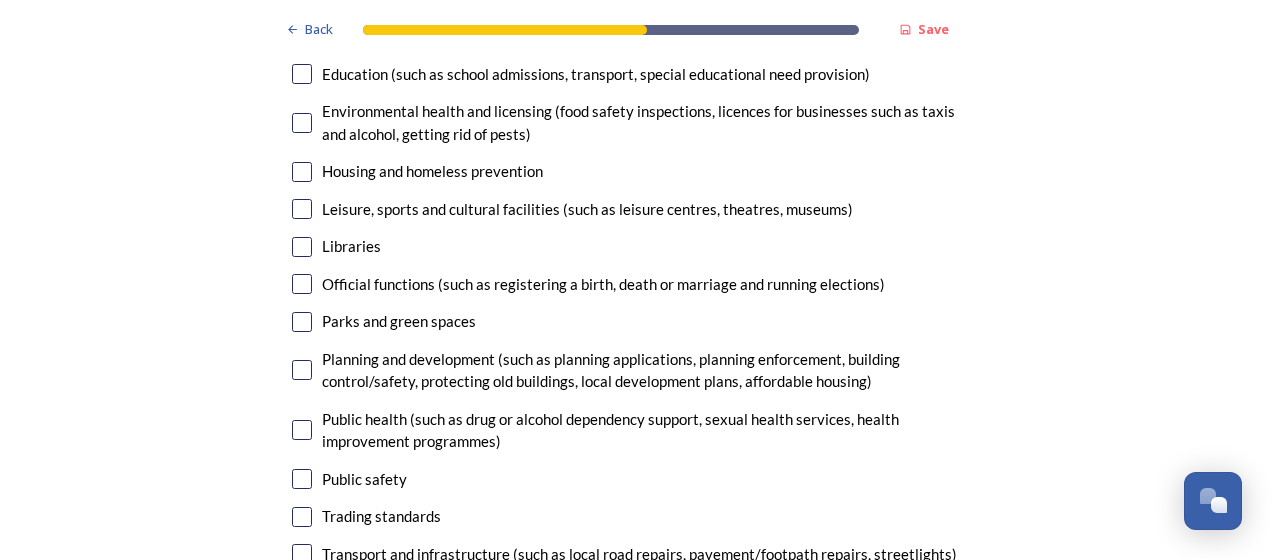 scroll, scrollTop: 5100, scrollLeft: 0, axis: vertical 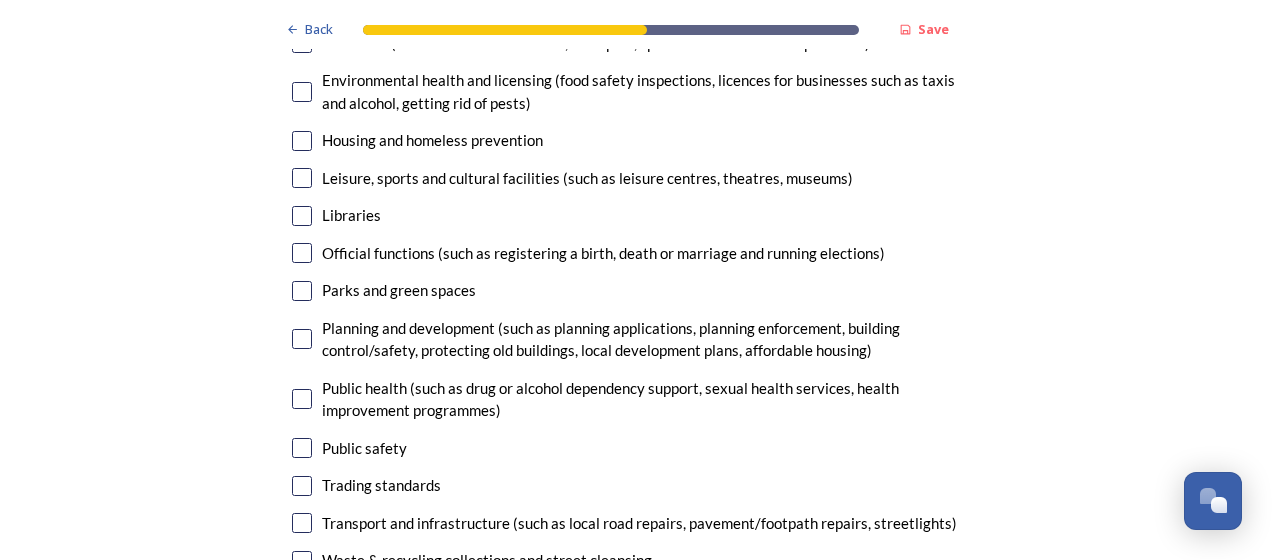 click at bounding box center [302, 339] 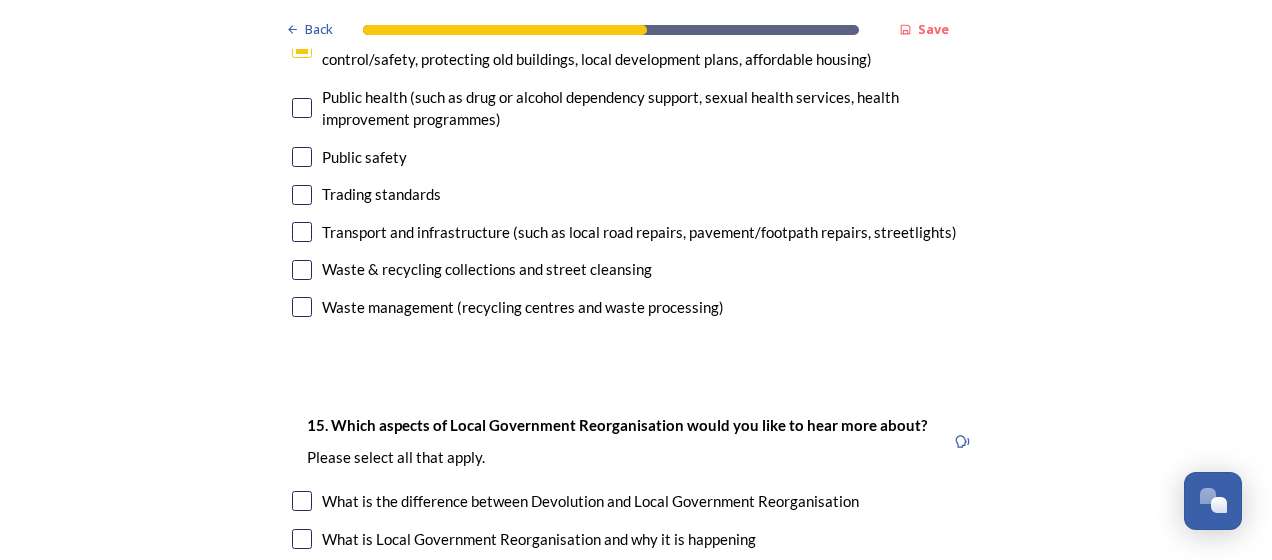 scroll, scrollTop: 5400, scrollLeft: 0, axis: vertical 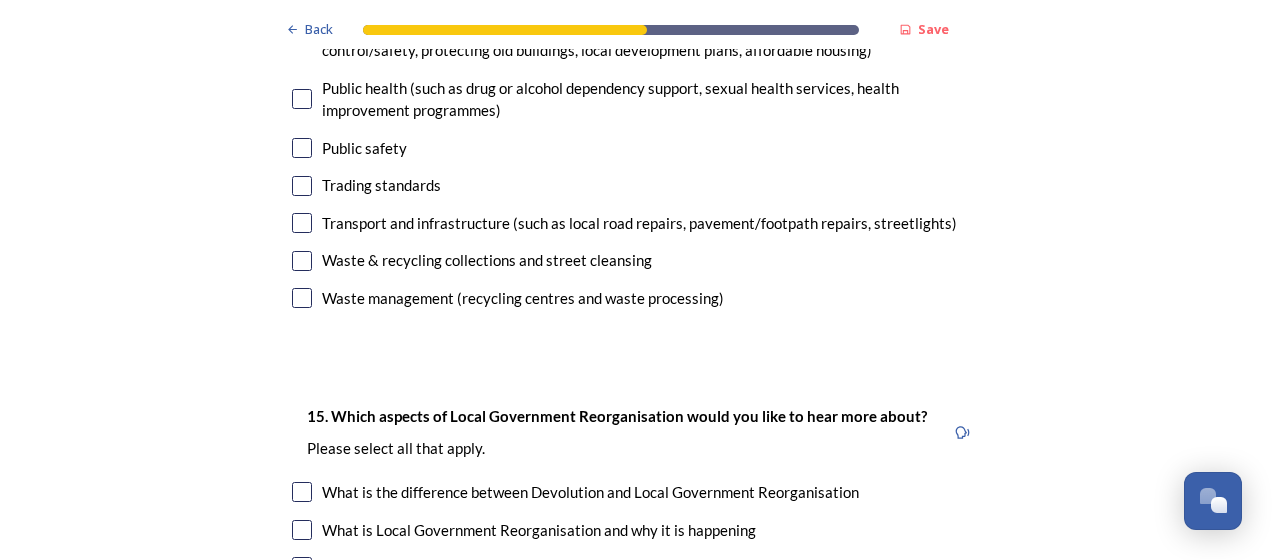 drag, startPoint x: 298, startPoint y: 220, endPoint x: 428, endPoint y: 247, distance: 132.77425 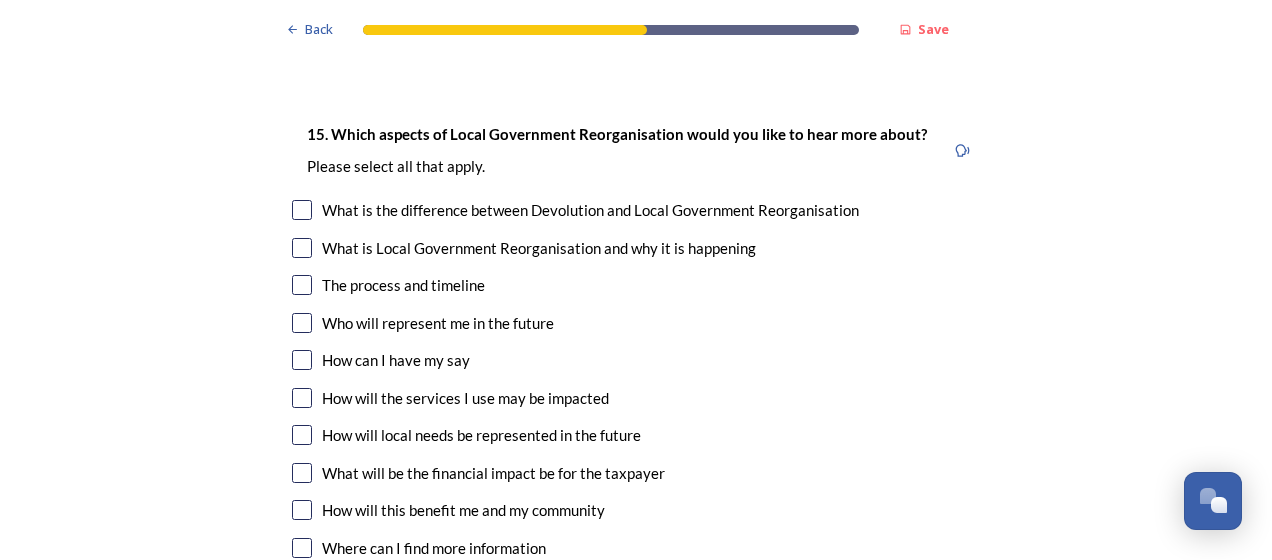 scroll, scrollTop: 5700, scrollLeft: 0, axis: vertical 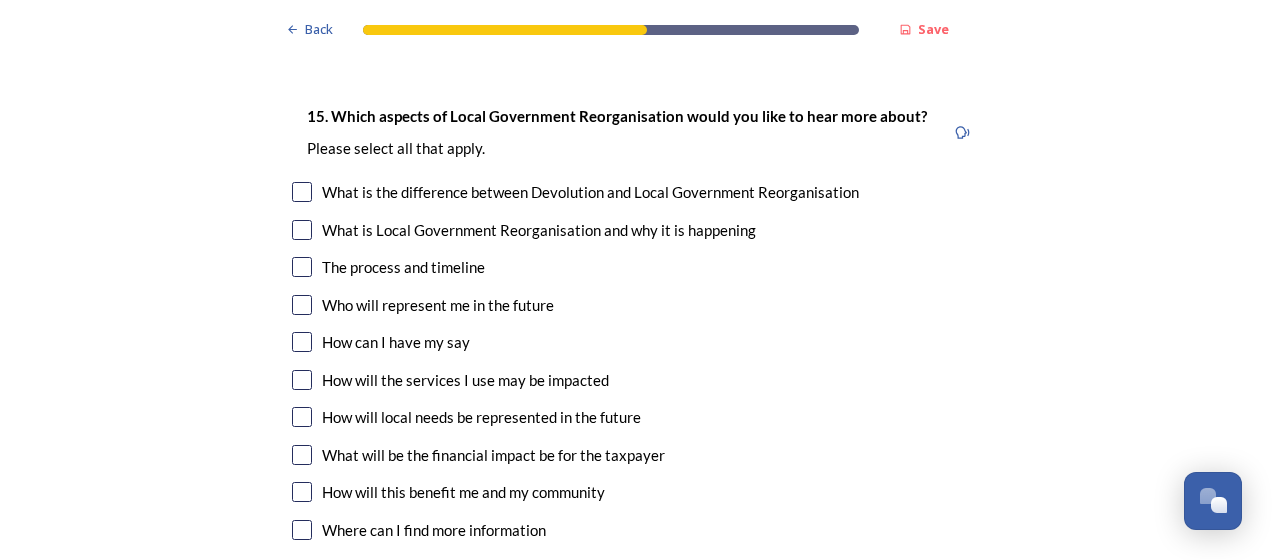 click at bounding box center (302, 305) 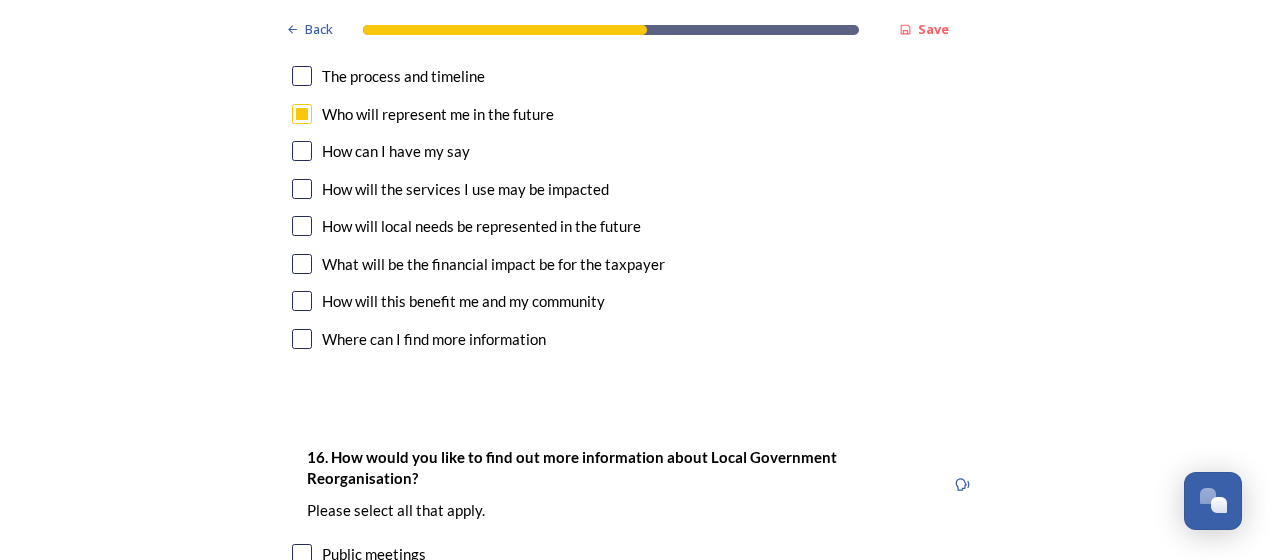 scroll, scrollTop: 5900, scrollLeft: 0, axis: vertical 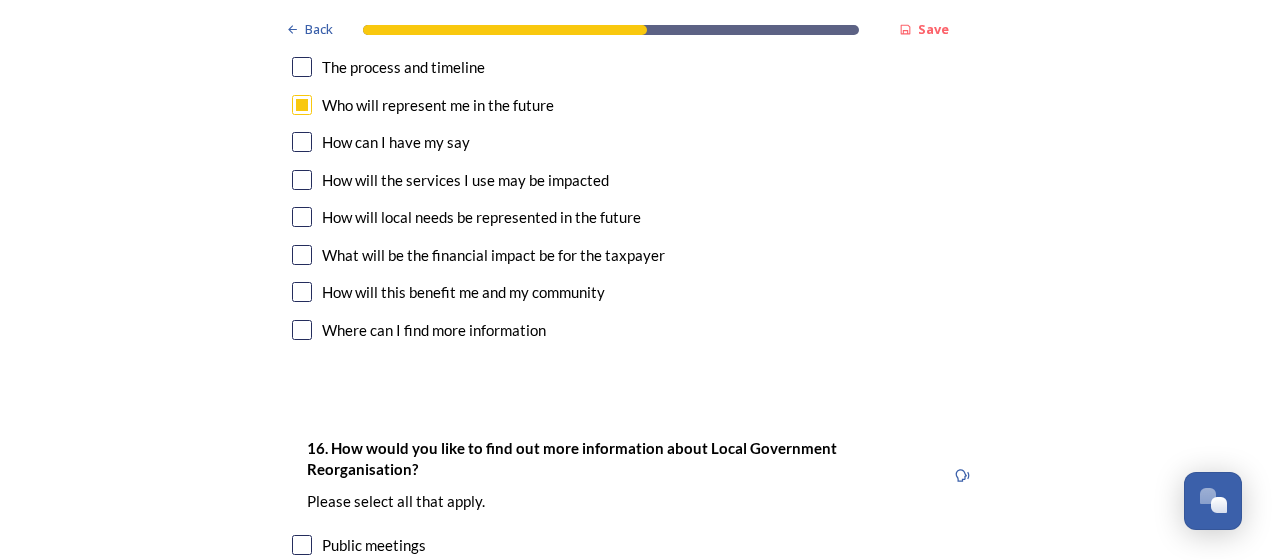 click at bounding box center (302, 180) 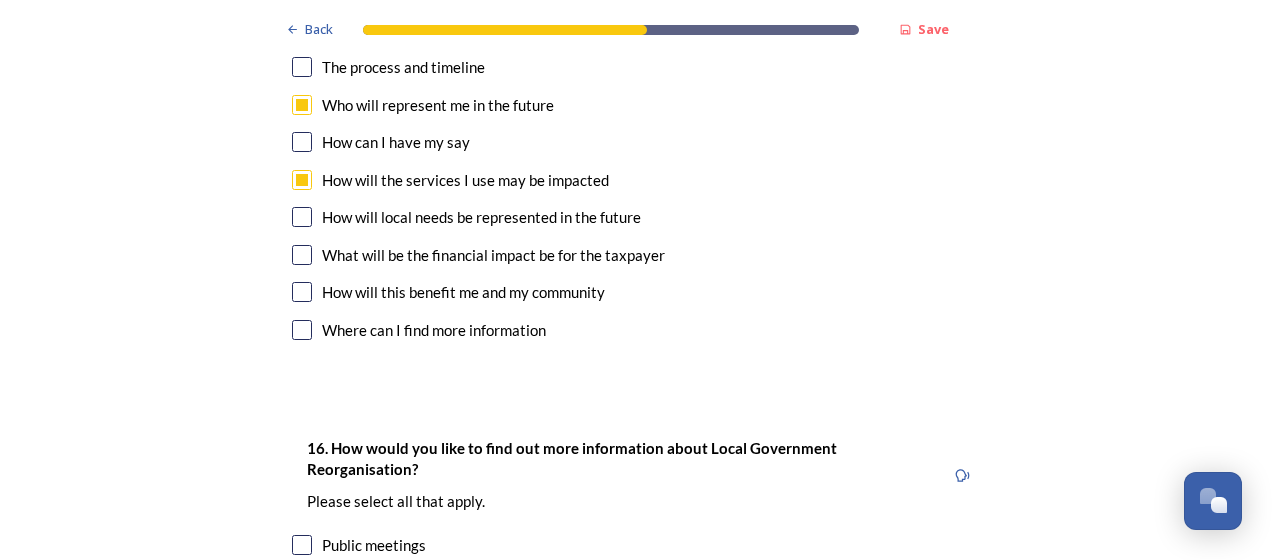 scroll, scrollTop: 6000, scrollLeft: 0, axis: vertical 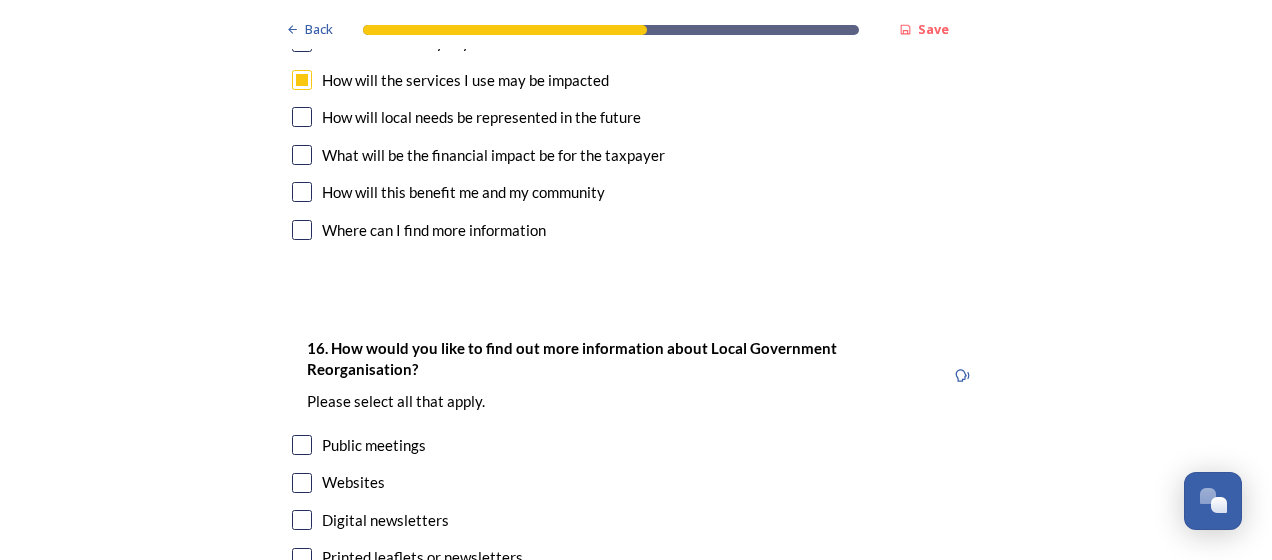 click at bounding box center (302, 155) 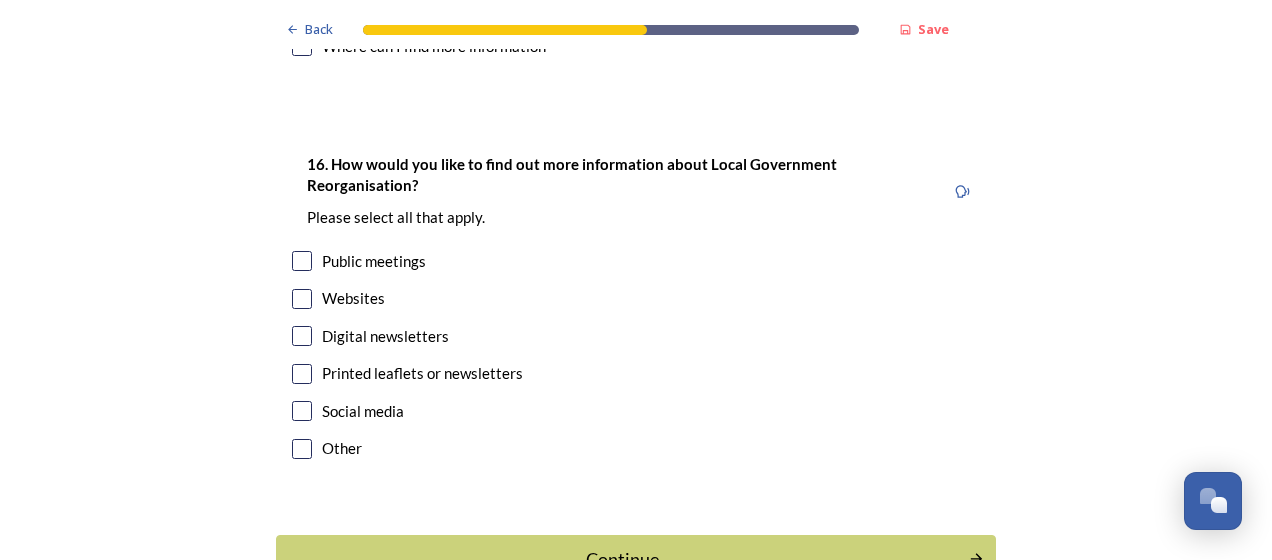 scroll, scrollTop: 6200, scrollLeft: 0, axis: vertical 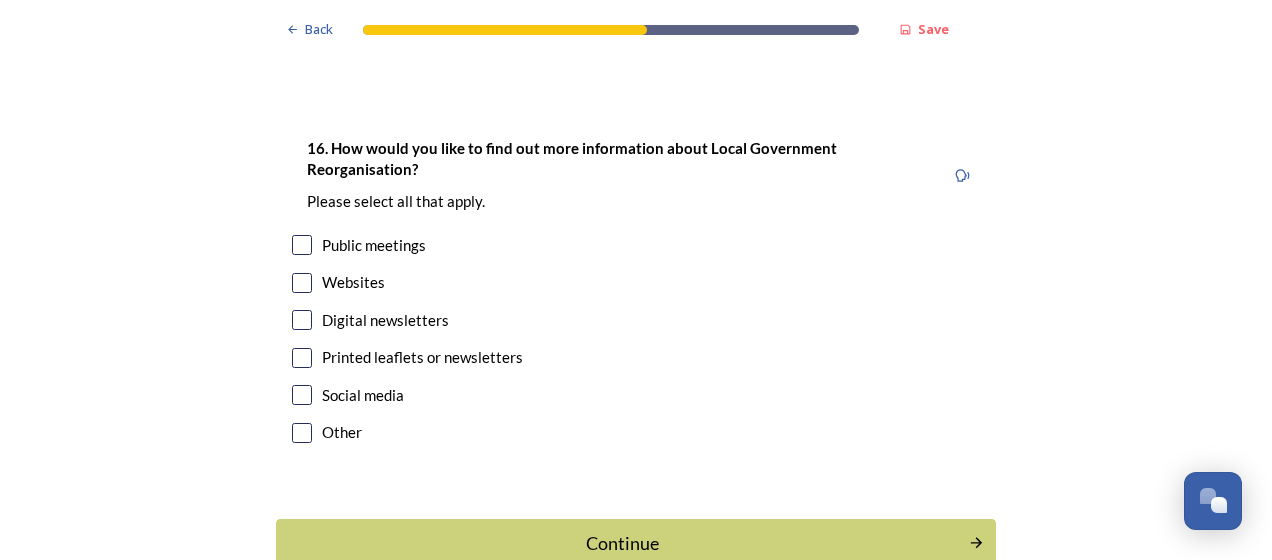 click at bounding box center [302, 283] 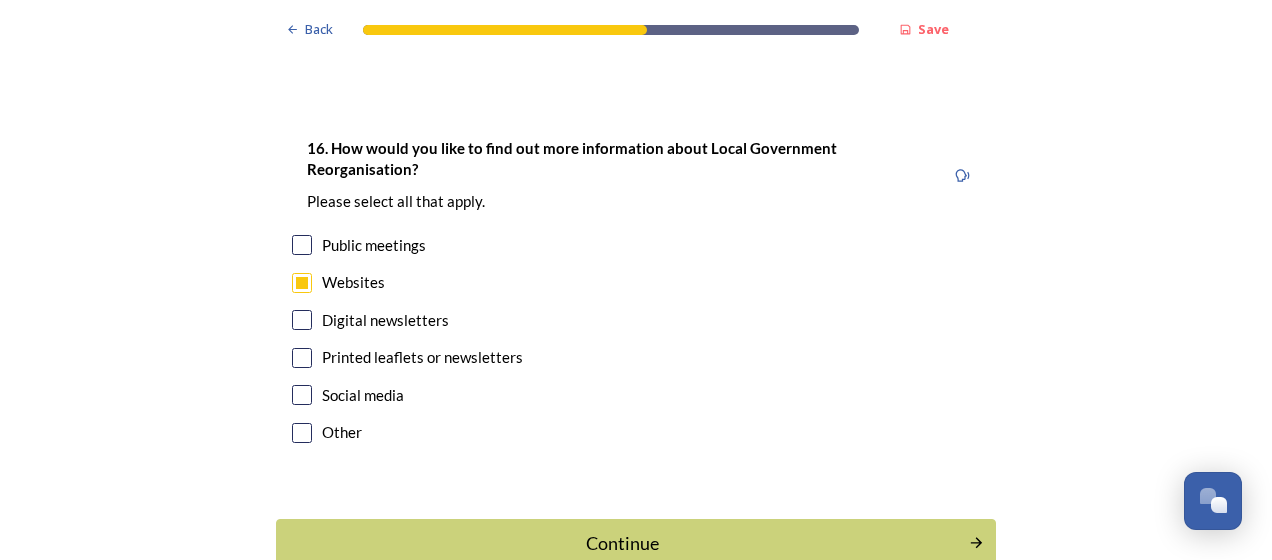 click at bounding box center [302, 395] 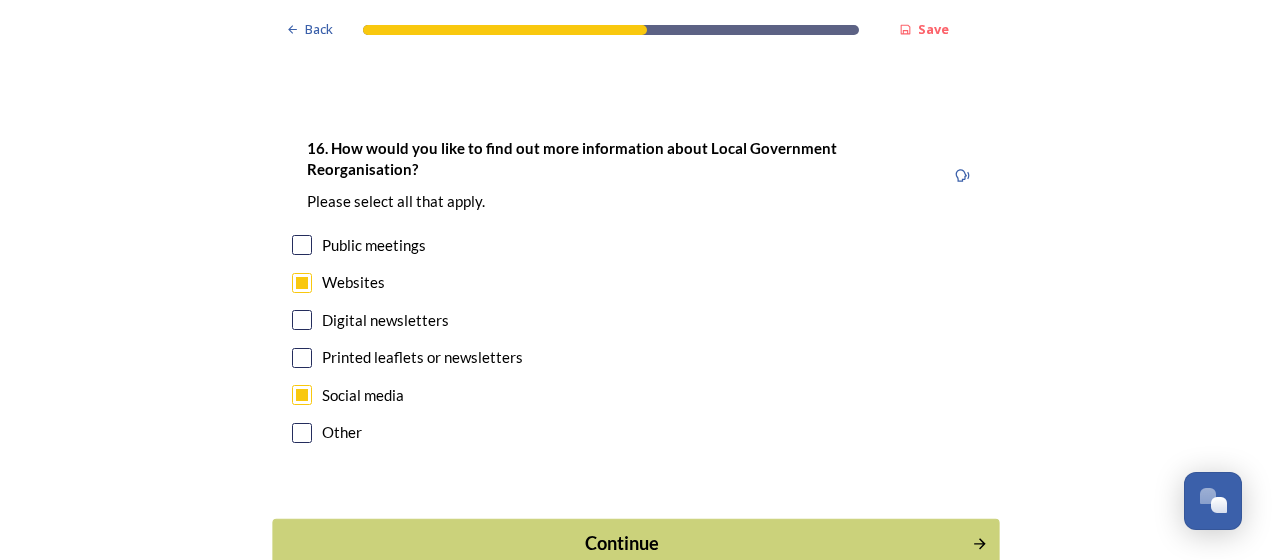 click on "Continue" at bounding box center (622, 543) 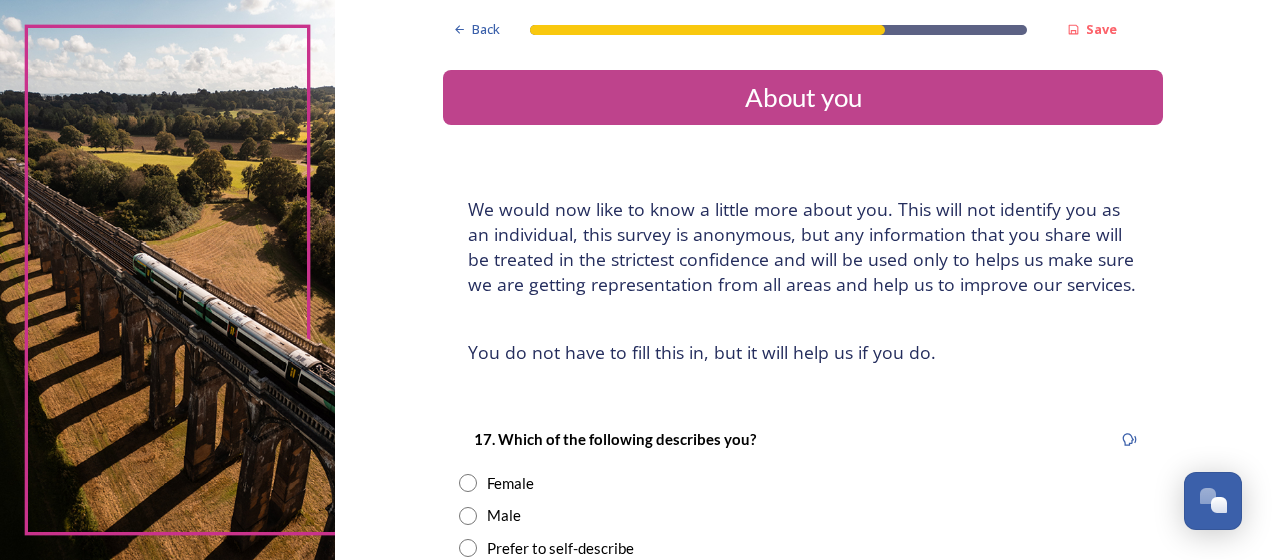 scroll, scrollTop: 200, scrollLeft: 0, axis: vertical 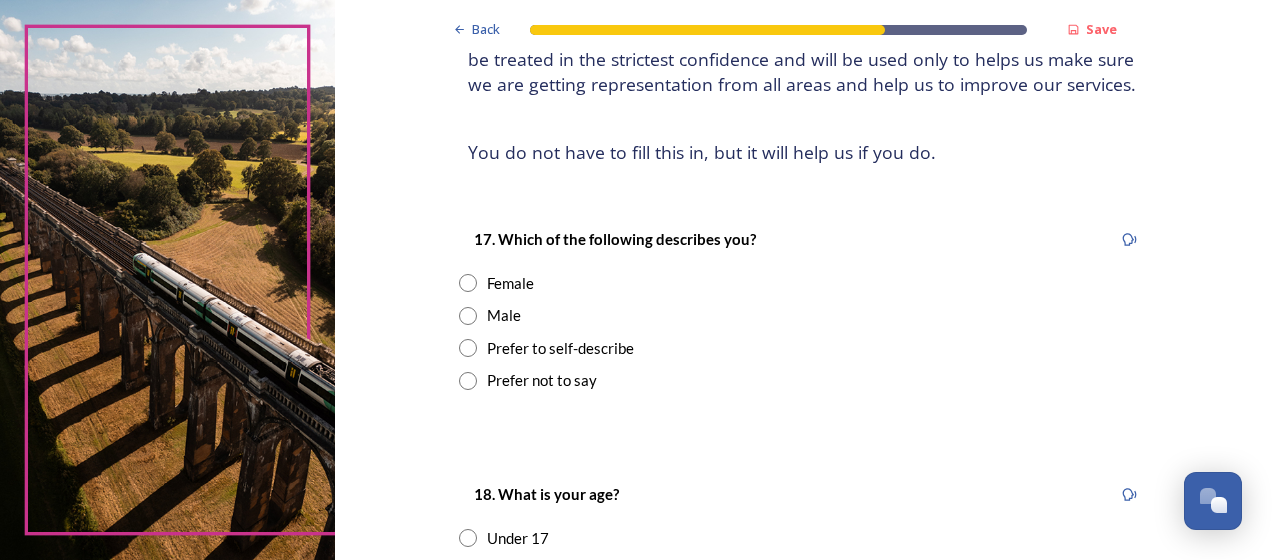 click at bounding box center (468, 283) 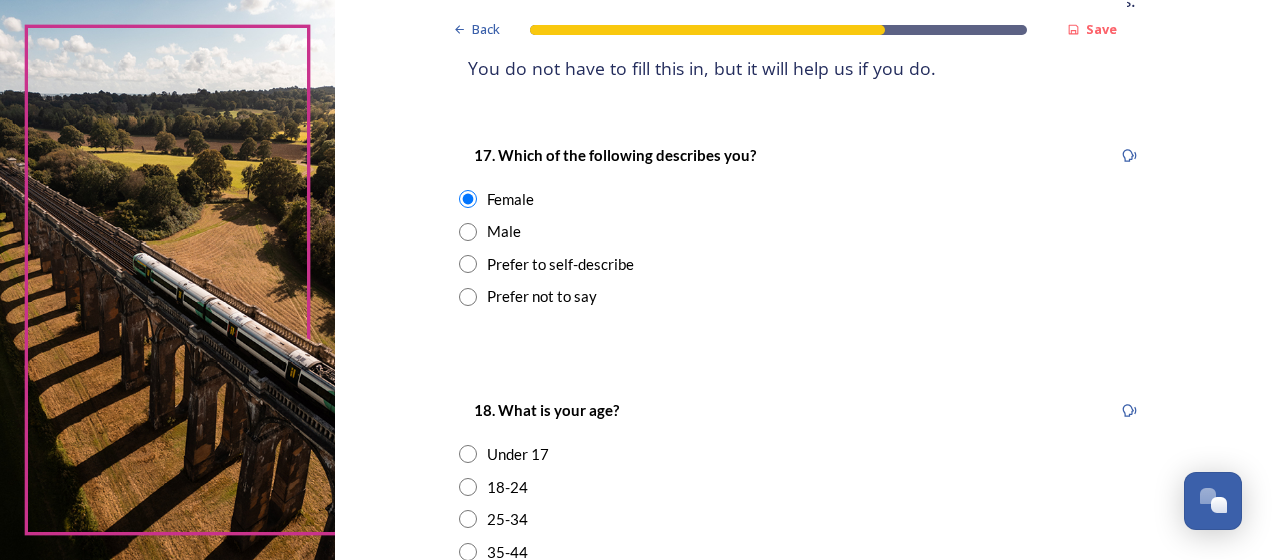 scroll, scrollTop: 600, scrollLeft: 0, axis: vertical 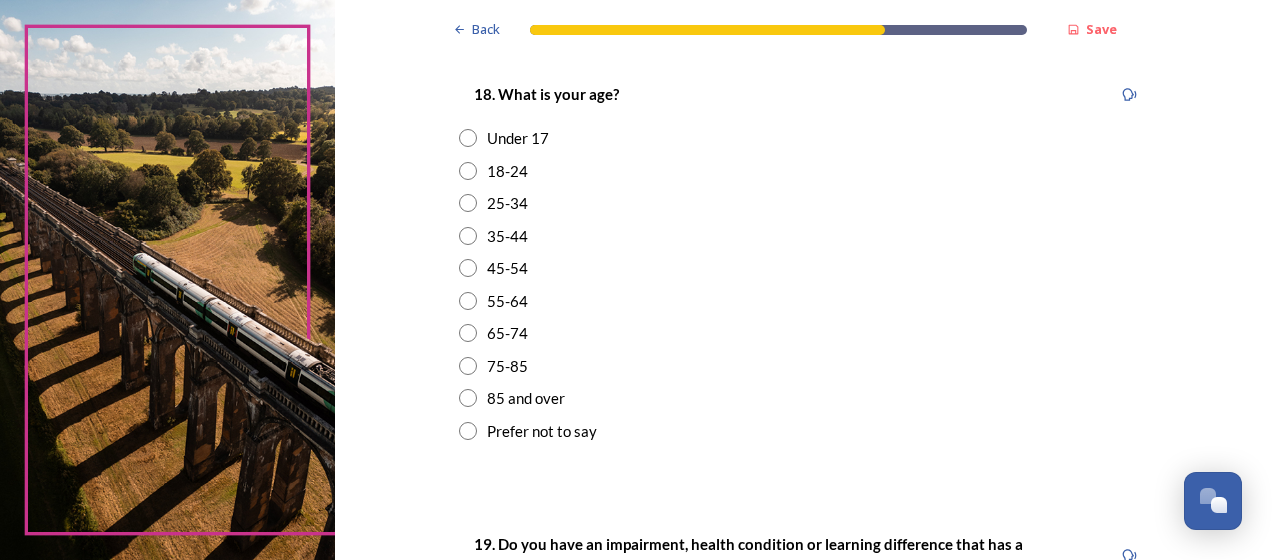click at bounding box center [468, 236] 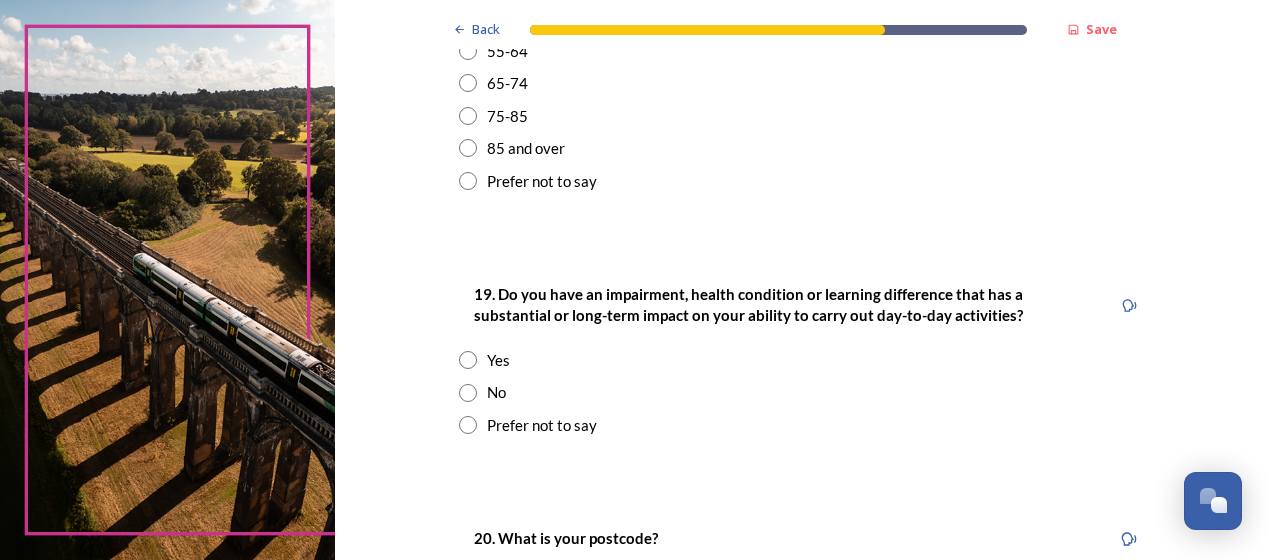 scroll, scrollTop: 1000, scrollLeft: 0, axis: vertical 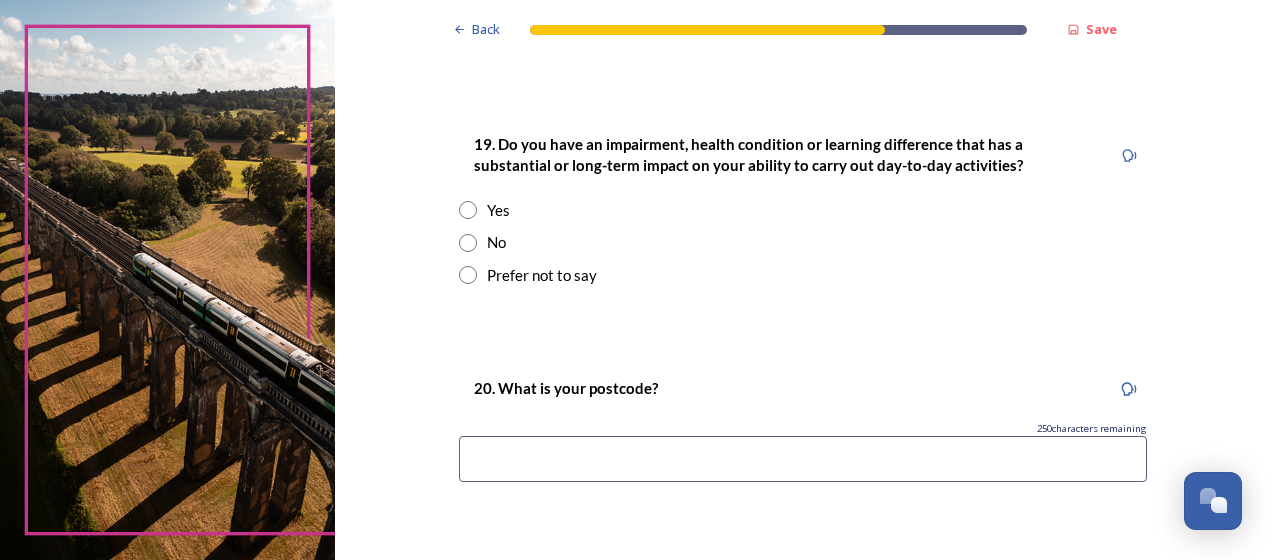 click at bounding box center [468, 243] 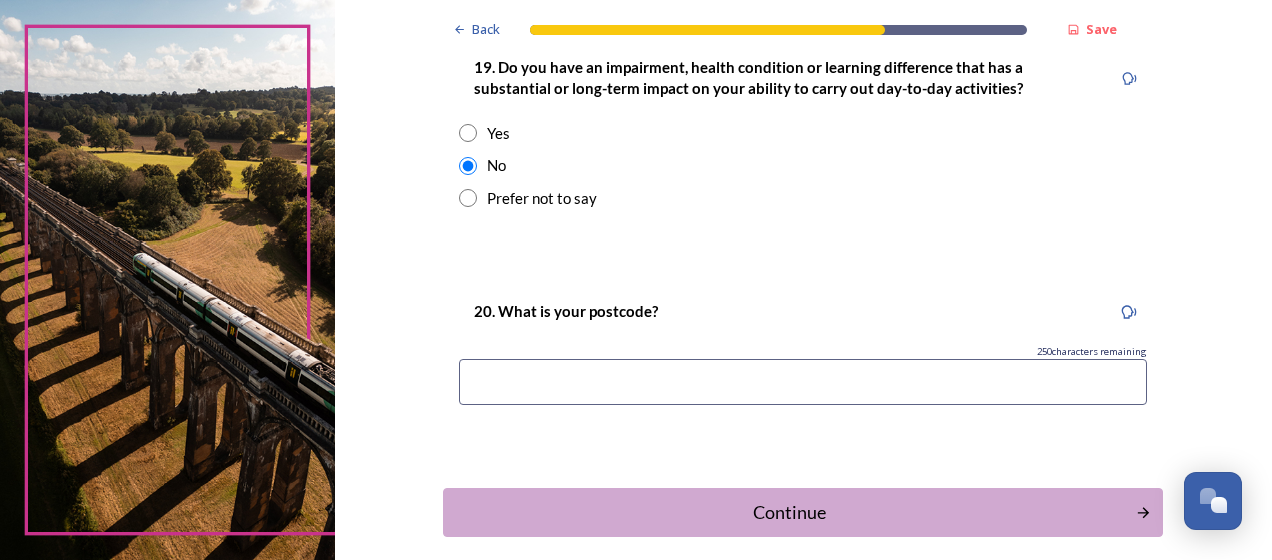 scroll, scrollTop: 1168, scrollLeft: 0, axis: vertical 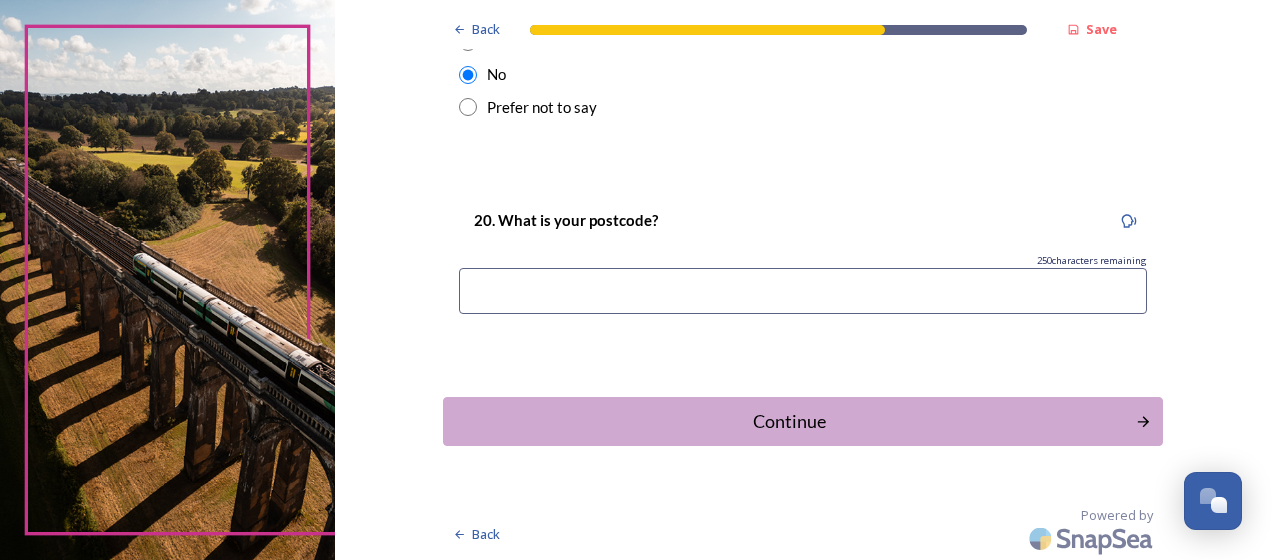 click at bounding box center (803, 291) 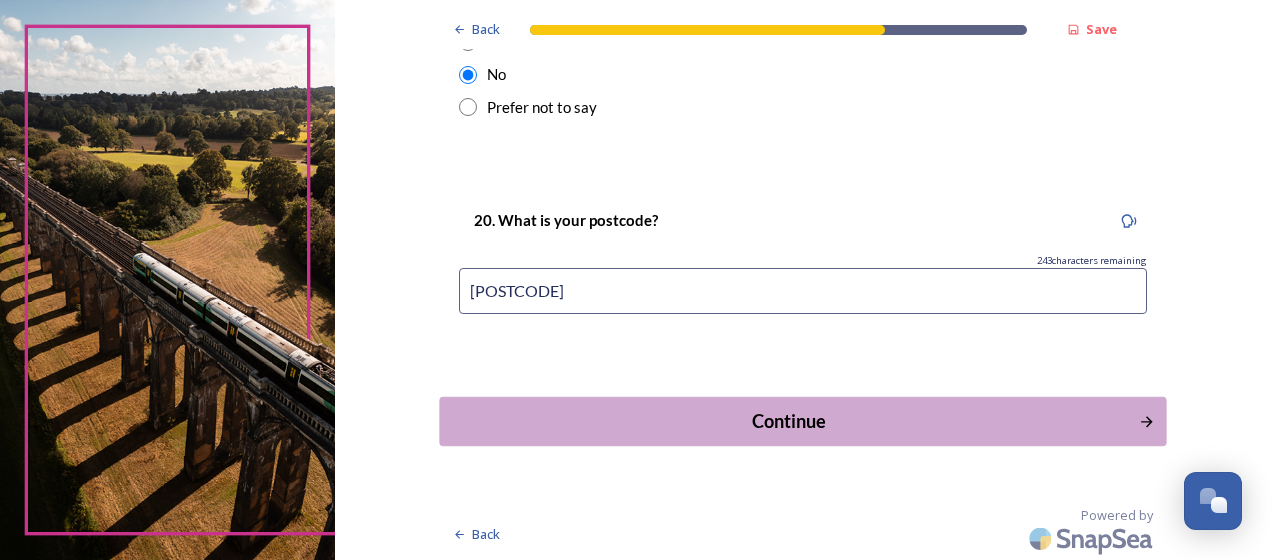 type on "[POSTCODE]" 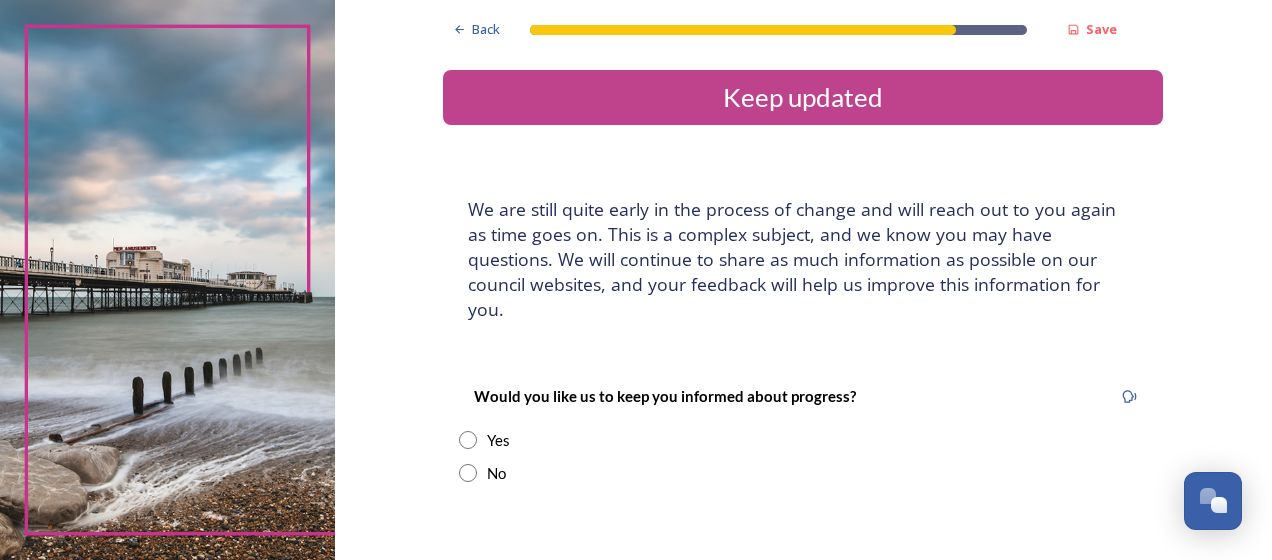 drag, startPoint x: 464, startPoint y: 448, endPoint x: 601, endPoint y: 458, distance: 137.36447 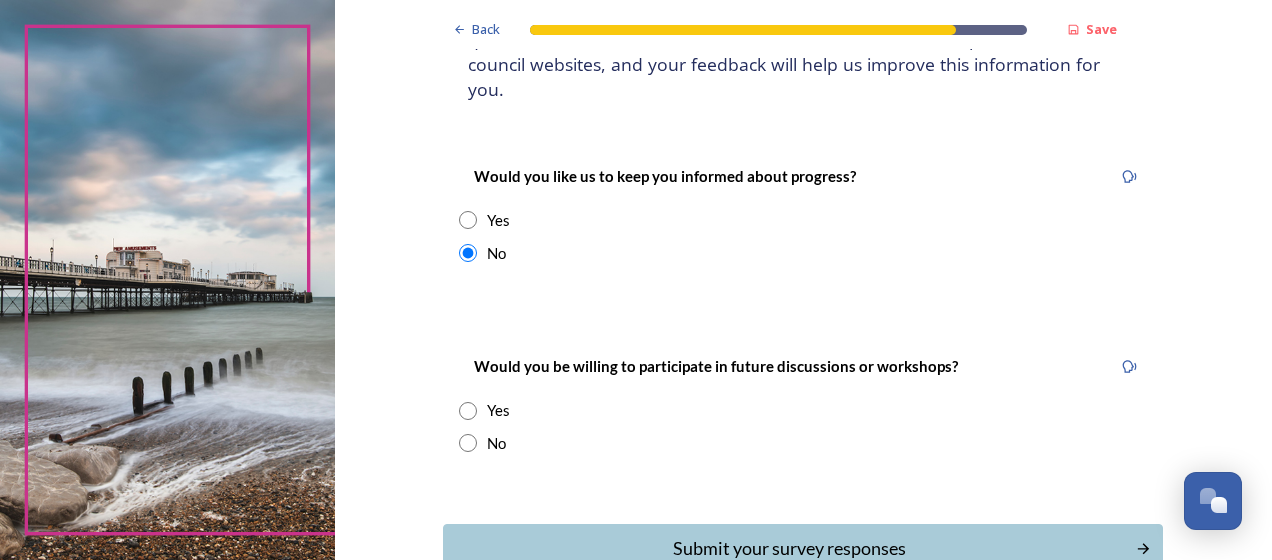 scroll, scrollTop: 300, scrollLeft: 0, axis: vertical 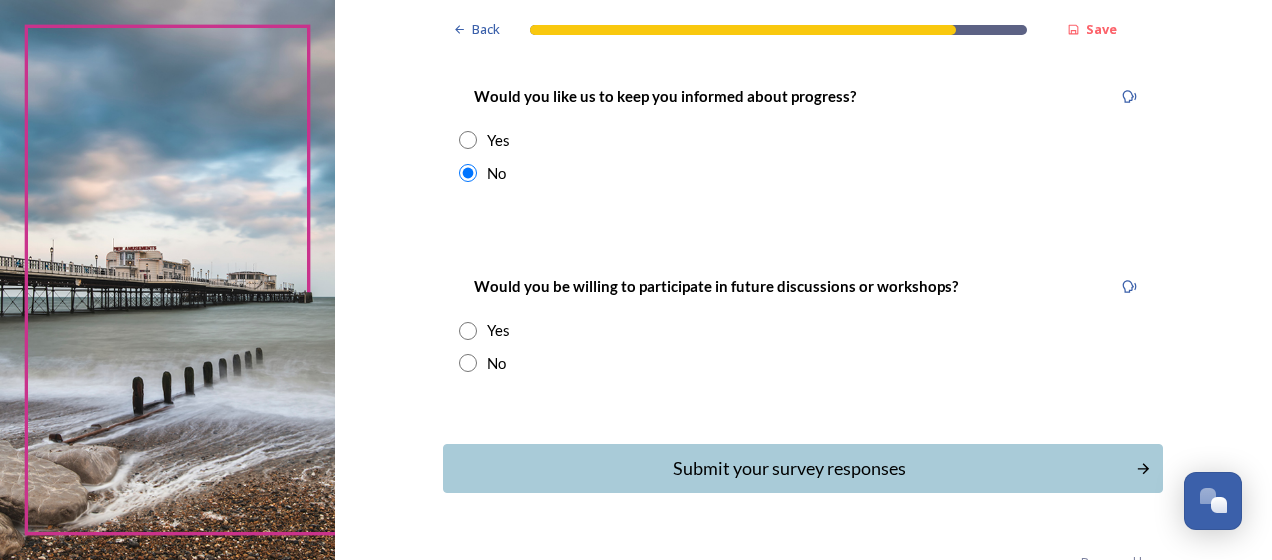 click at bounding box center [468, 363] 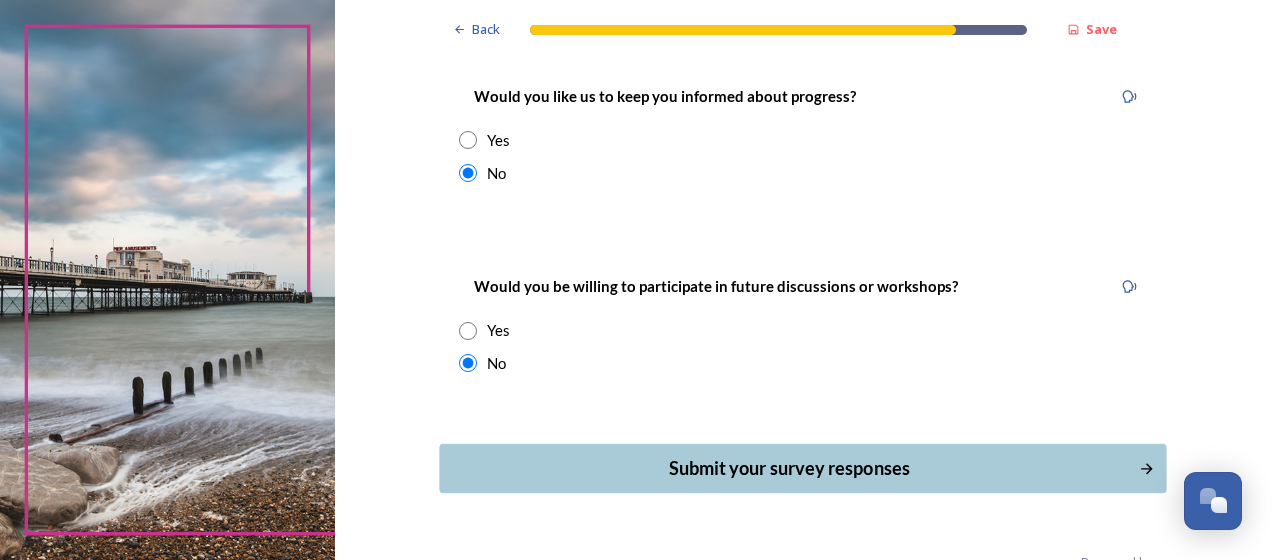 click on "Submit your survey responses" at bounding box center [789, 468] 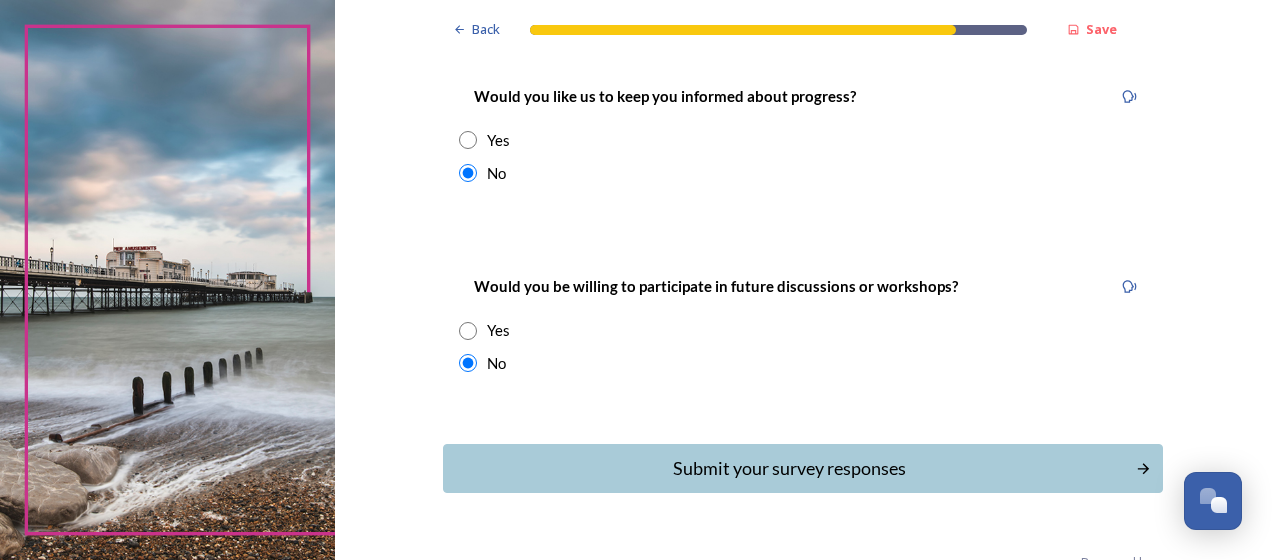 scroll, scrollTop: 0, scrollLeft: 0, axis: both 